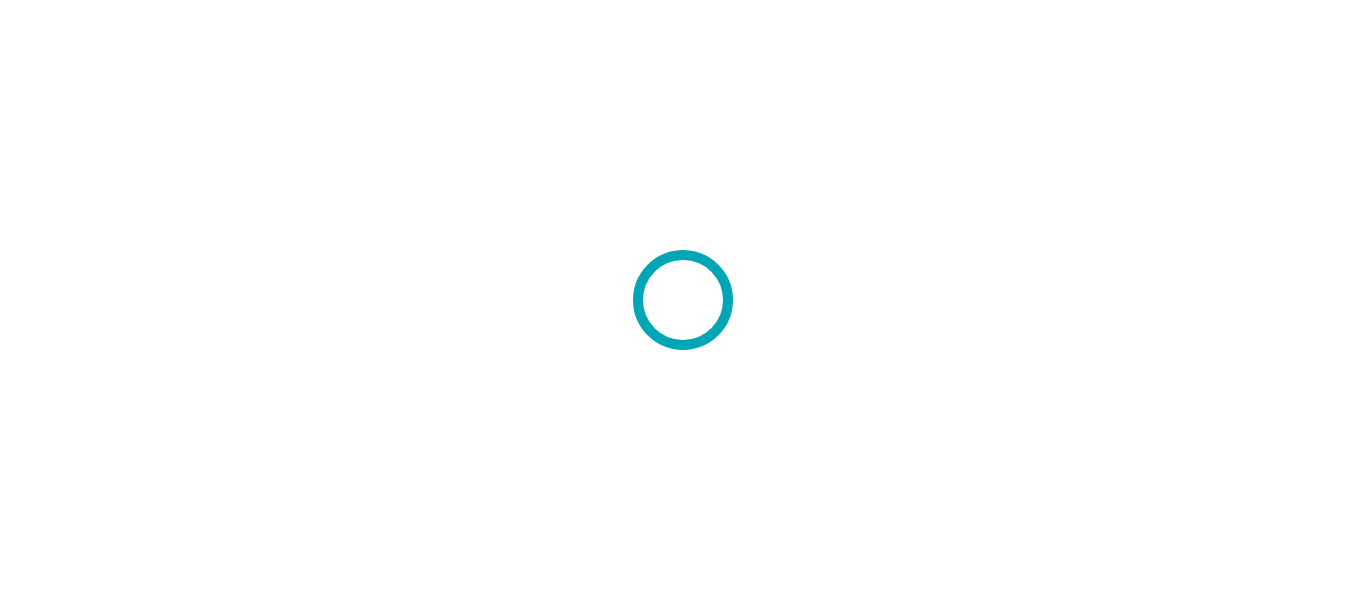 scroll, scrollTop: 0, scrollLeft: 0, axis: both 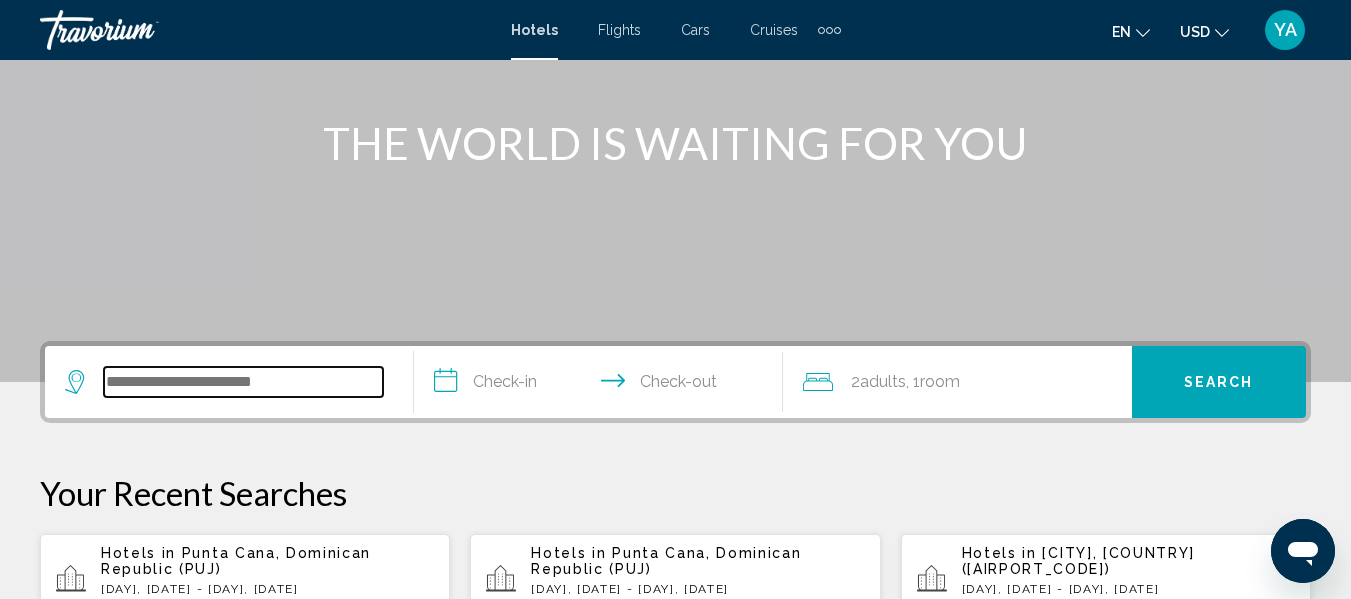 click at bounding box center (243, 382) 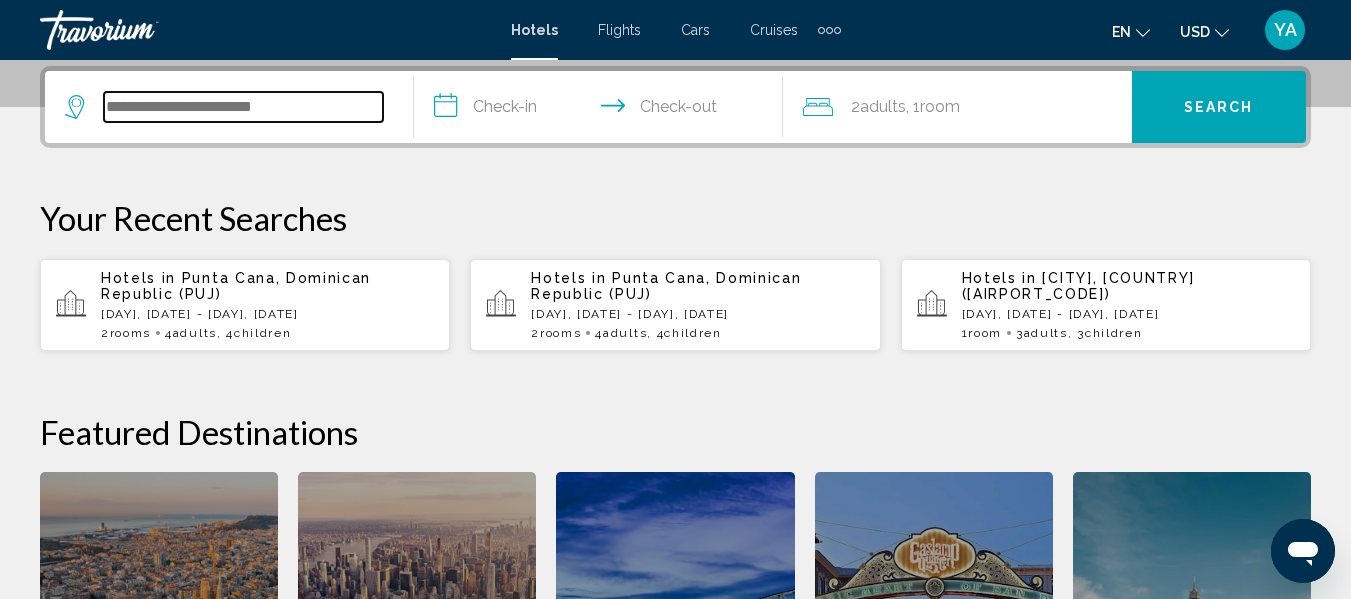 scroll, scrollTop: 494, scrollLeft: 0, axis: vertical 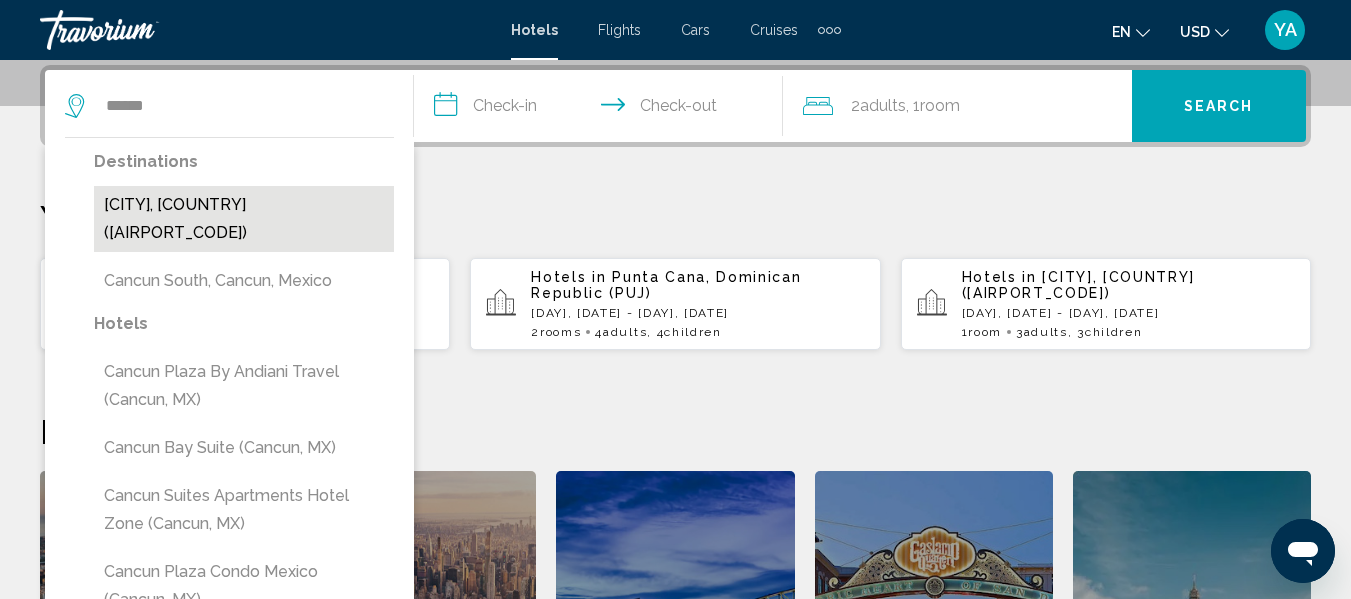 click on "[CITY], [COUNTRY] ([AIRPORT_CODE])" at bounding box center [244, 219] 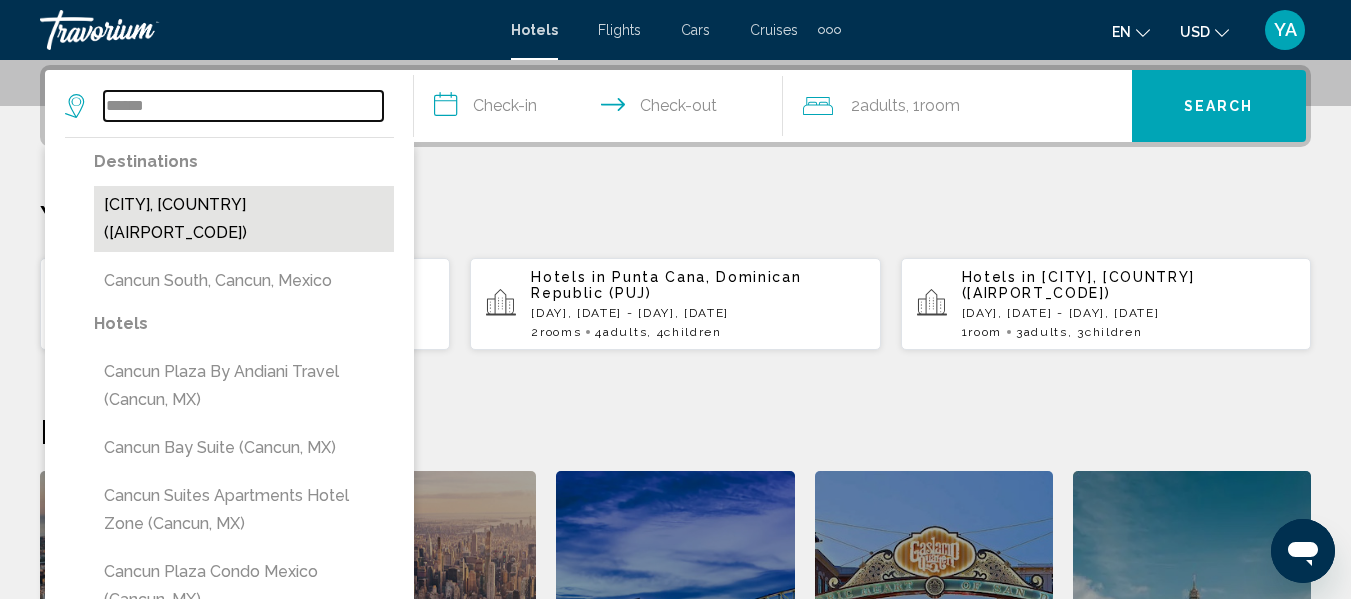 type on "**********" 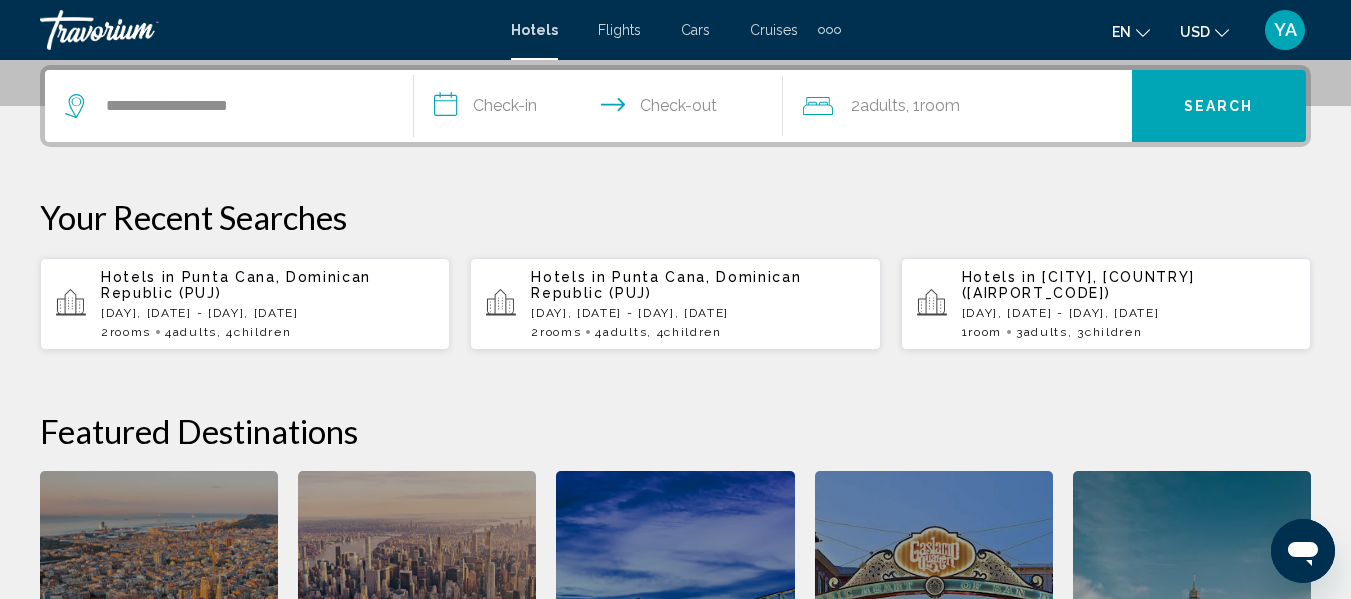 click on "**********" at bounding box center (602, 109) 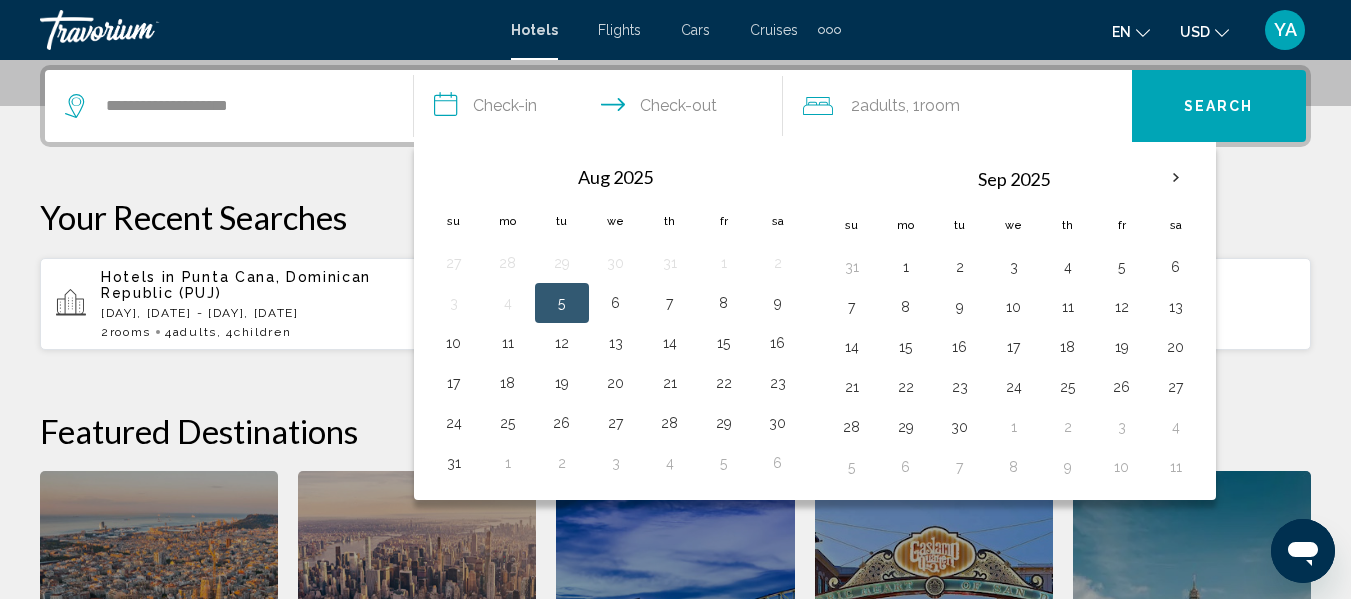 click on "**********" at bounding box center (602, 109) 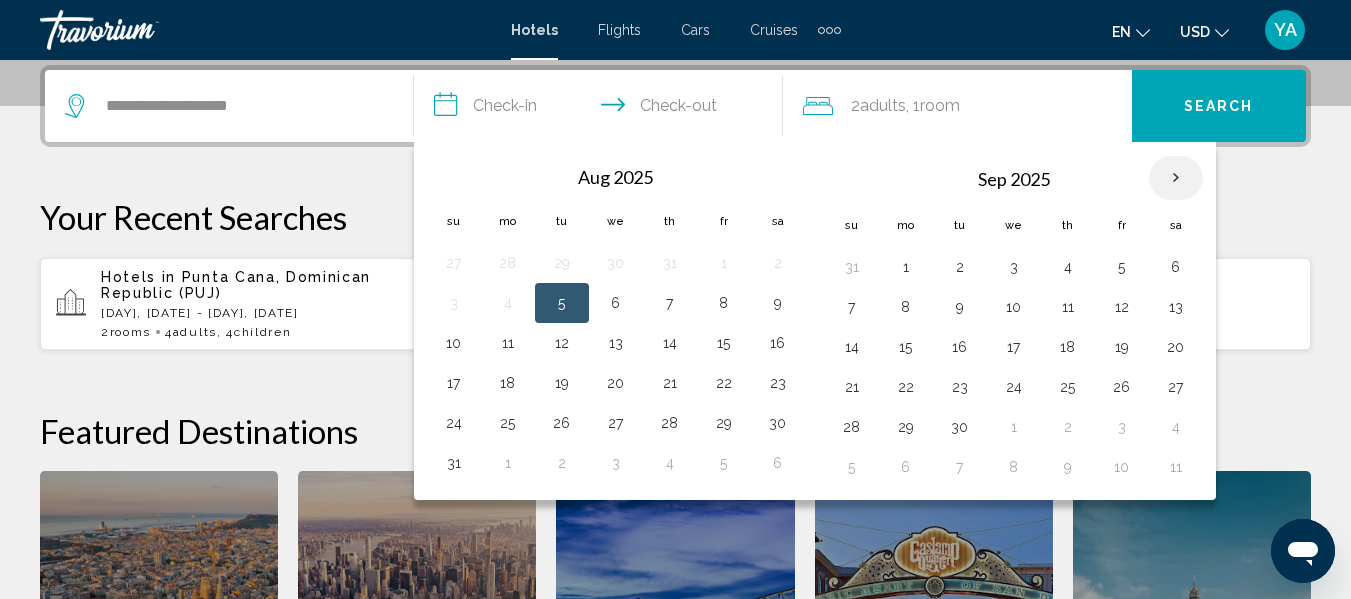 click at bounding box center [1176, 178] 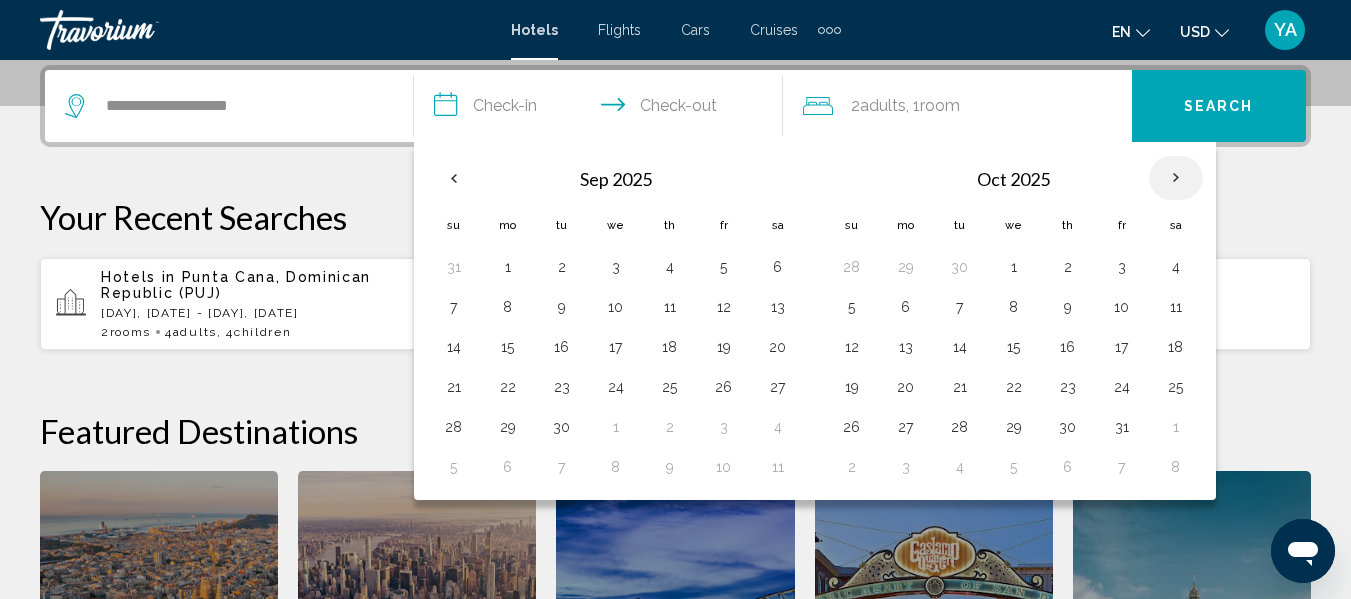 click at bounding box center [1176, 178] 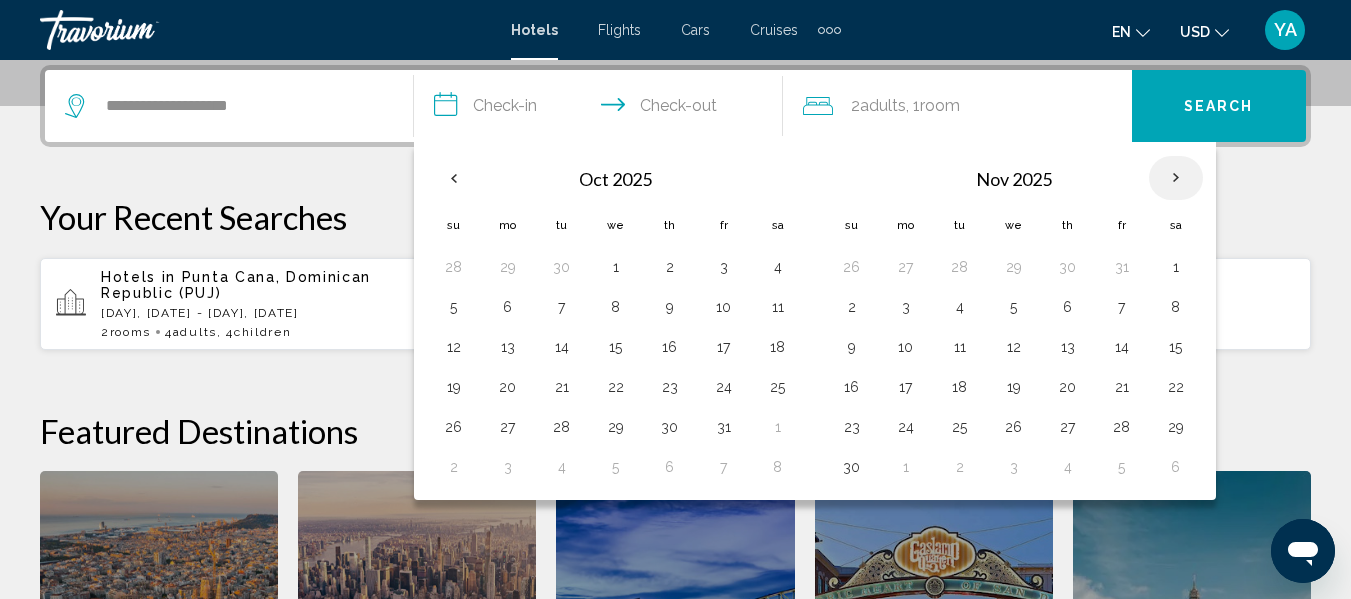 click at bounding box center (1176, 178) 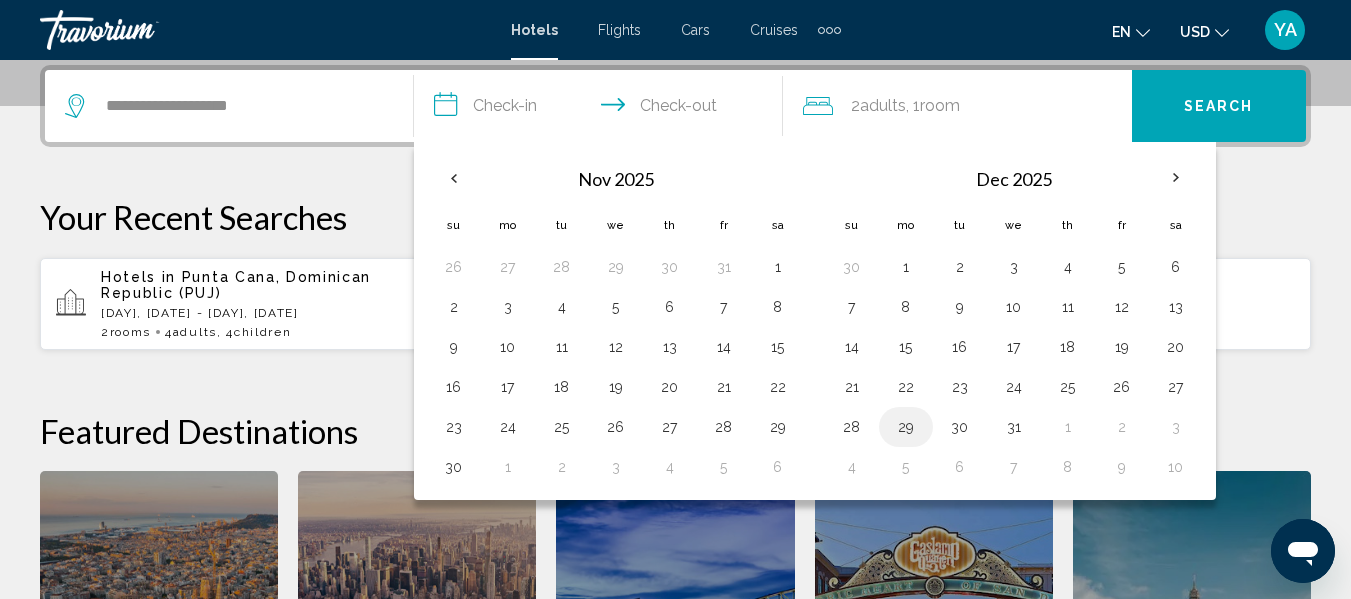 click on "29" at bounding box center [906, 427] 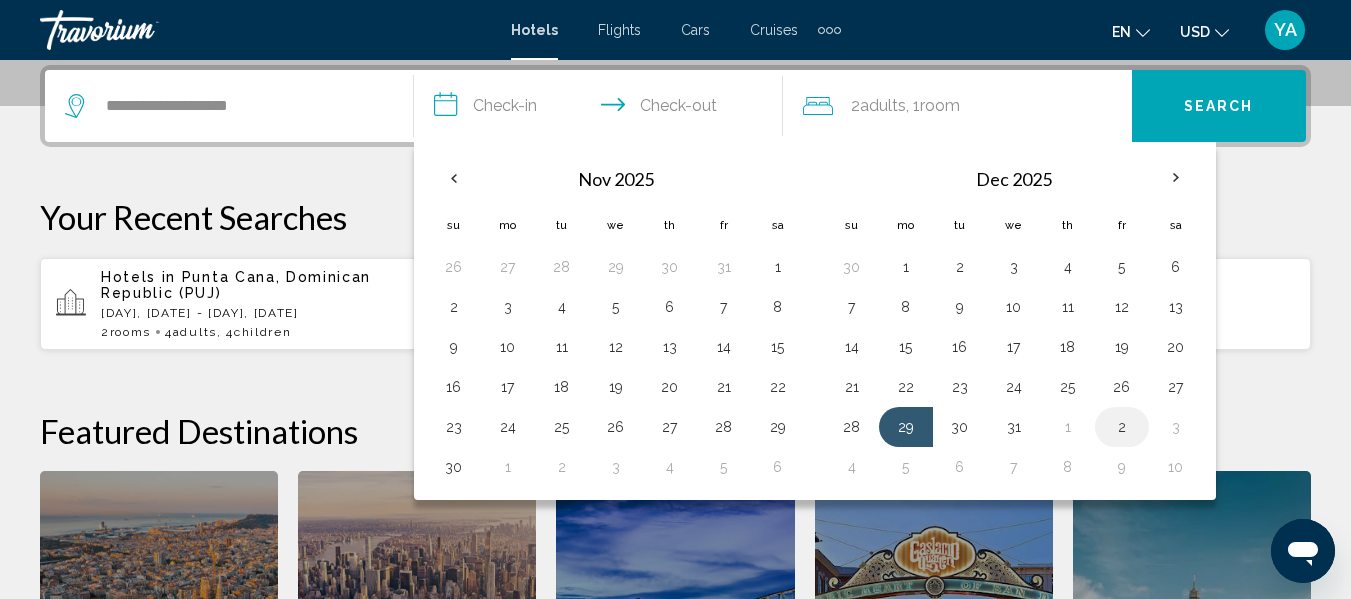 click on "2" at bounding box center [1122, 427] 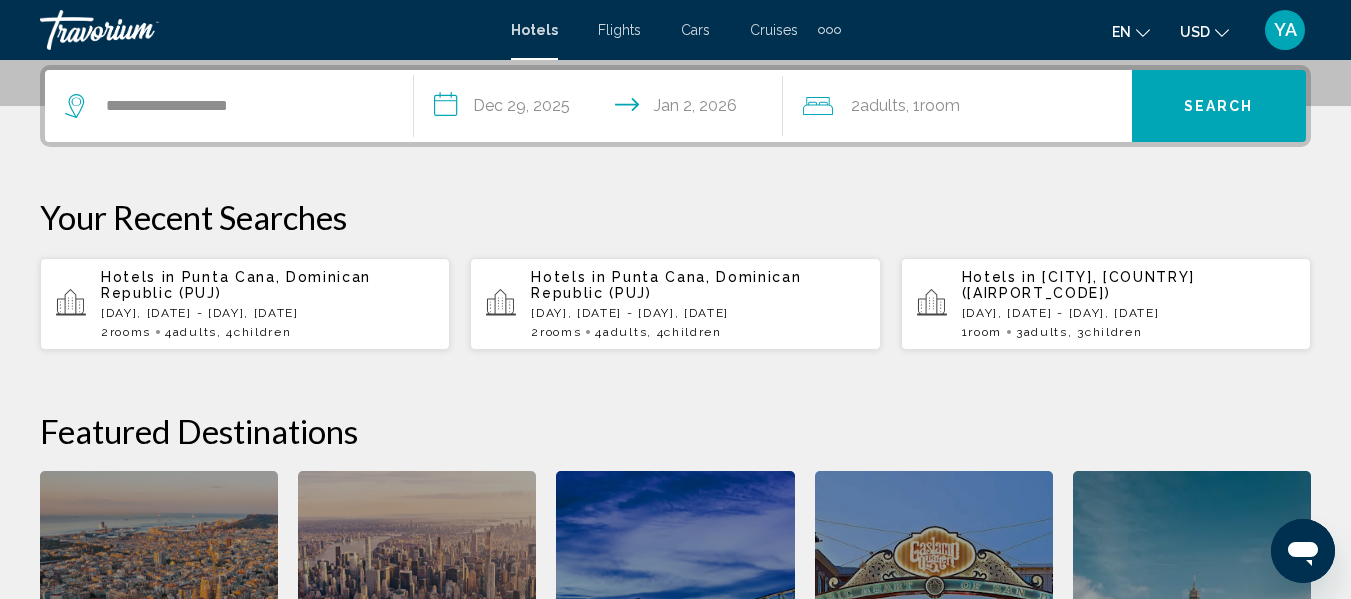 click on "Adults" 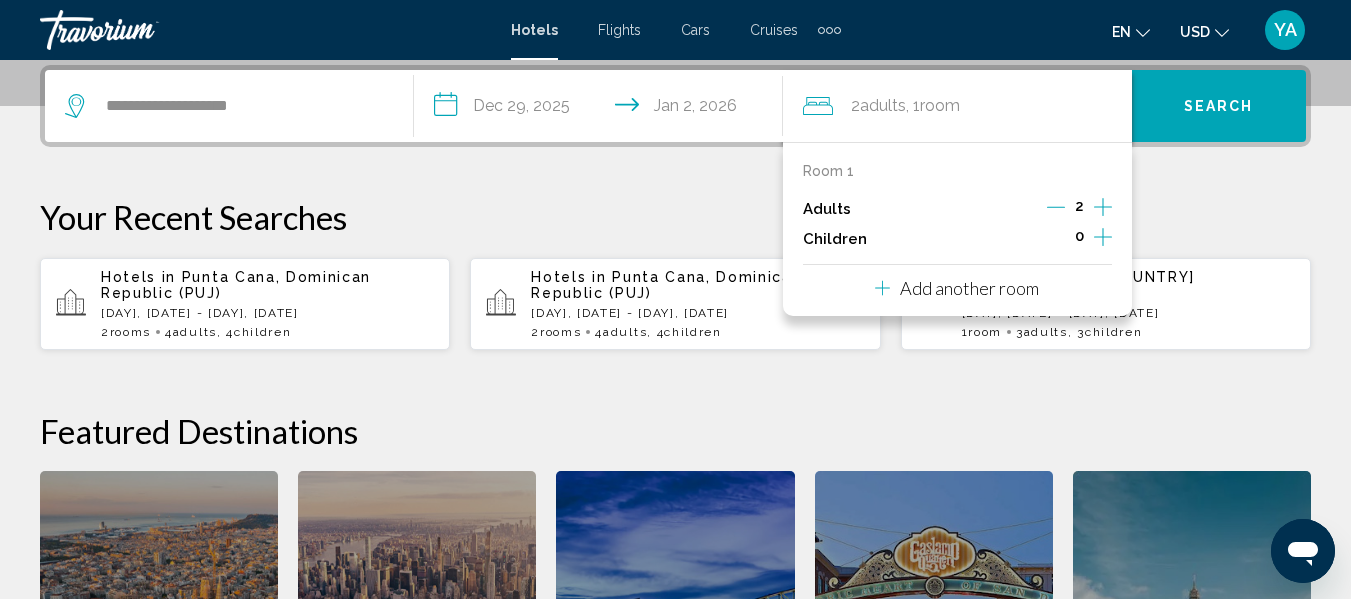 click 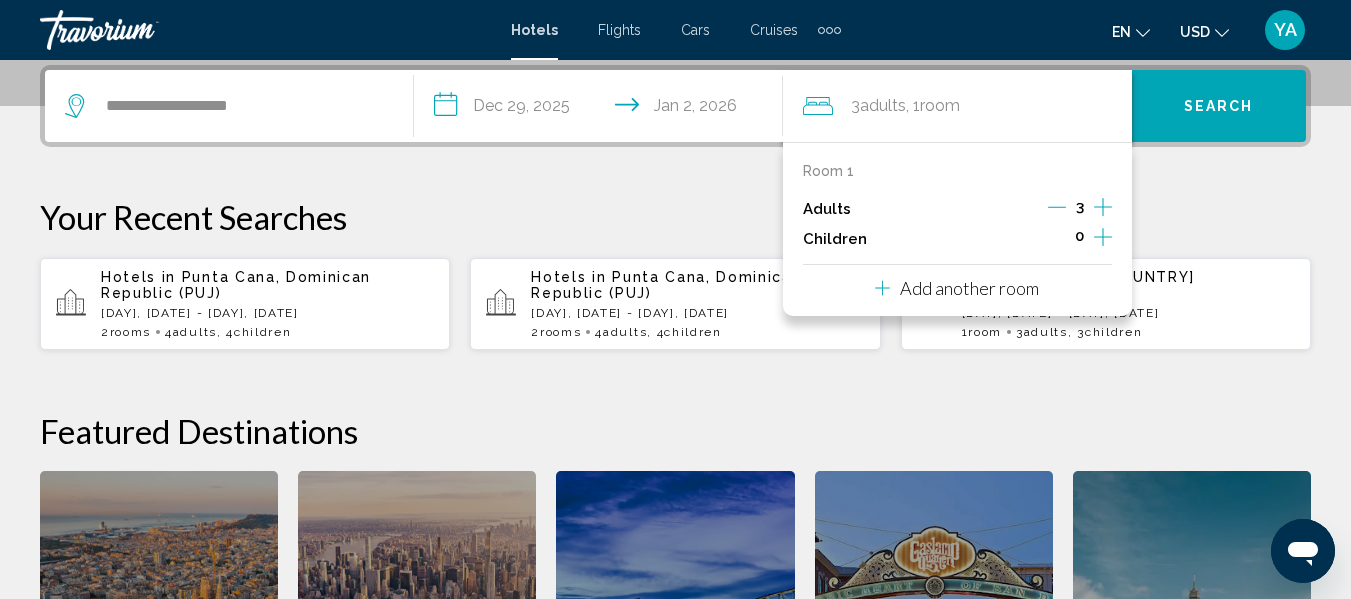 click 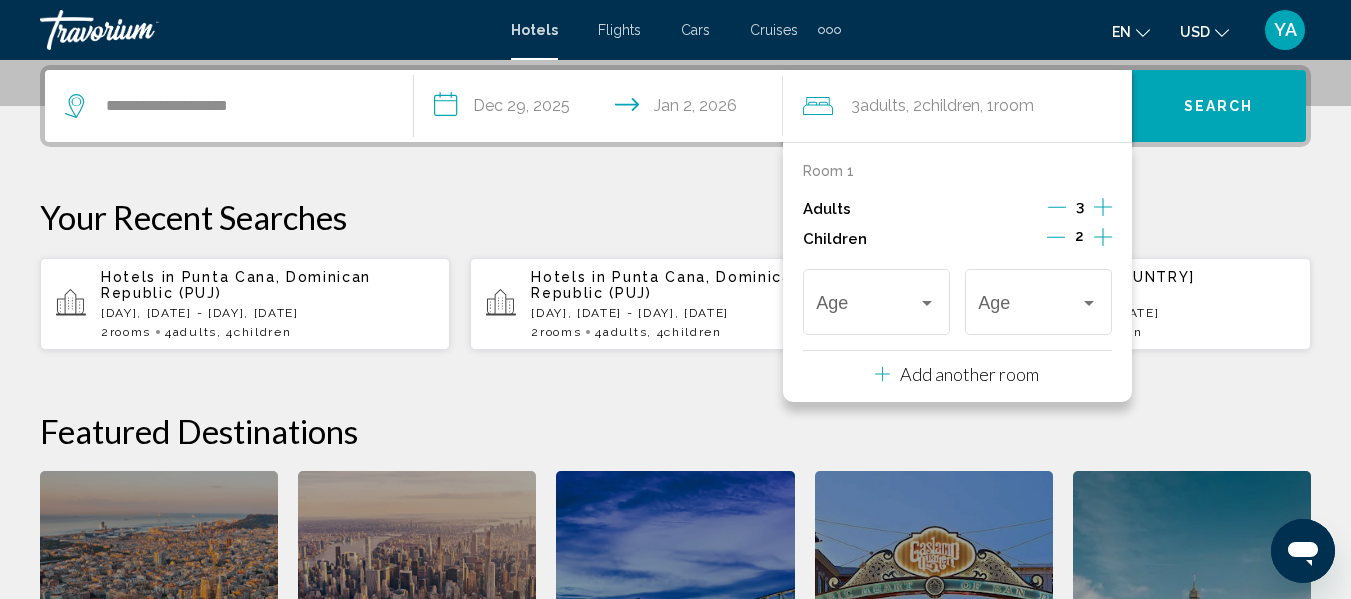click 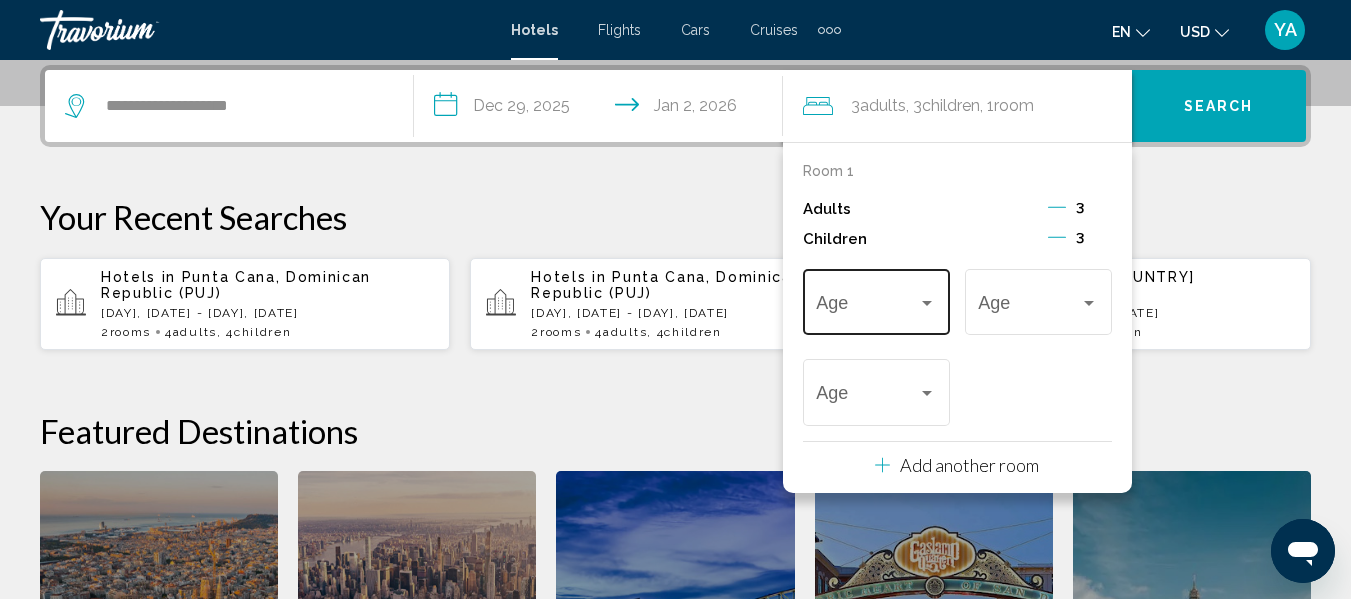 click at bounding box center [876, 307] 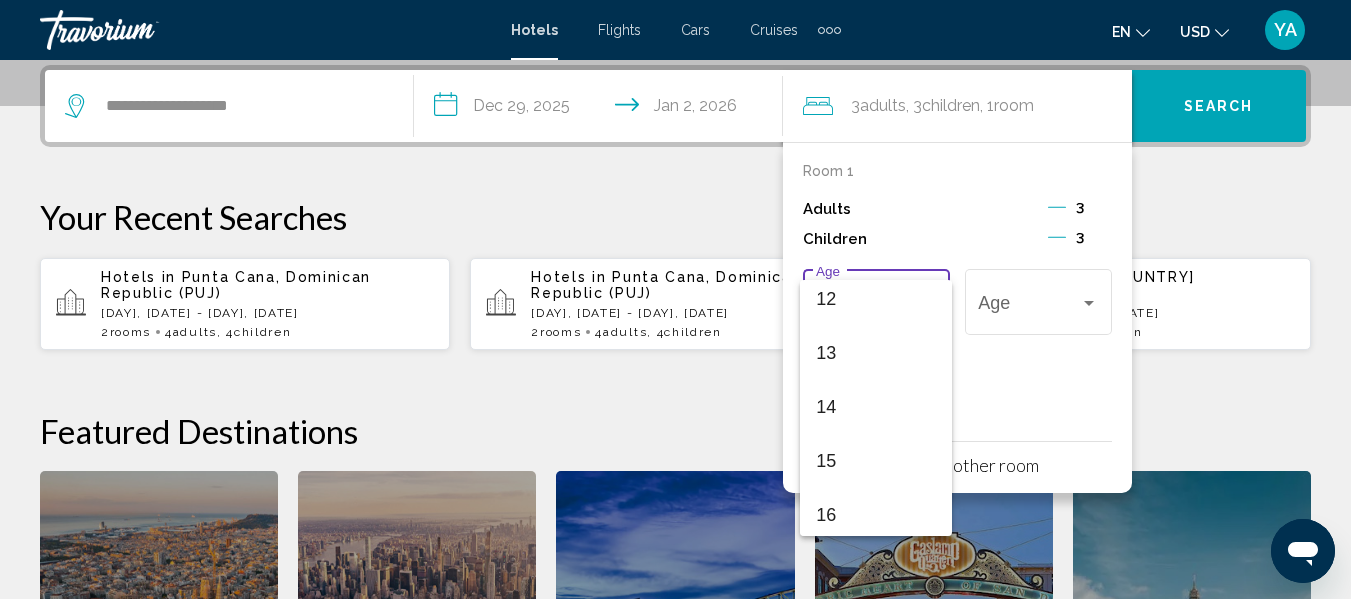 scroll, scrollTop: 716, scrollLeft: 0, axis: vertical 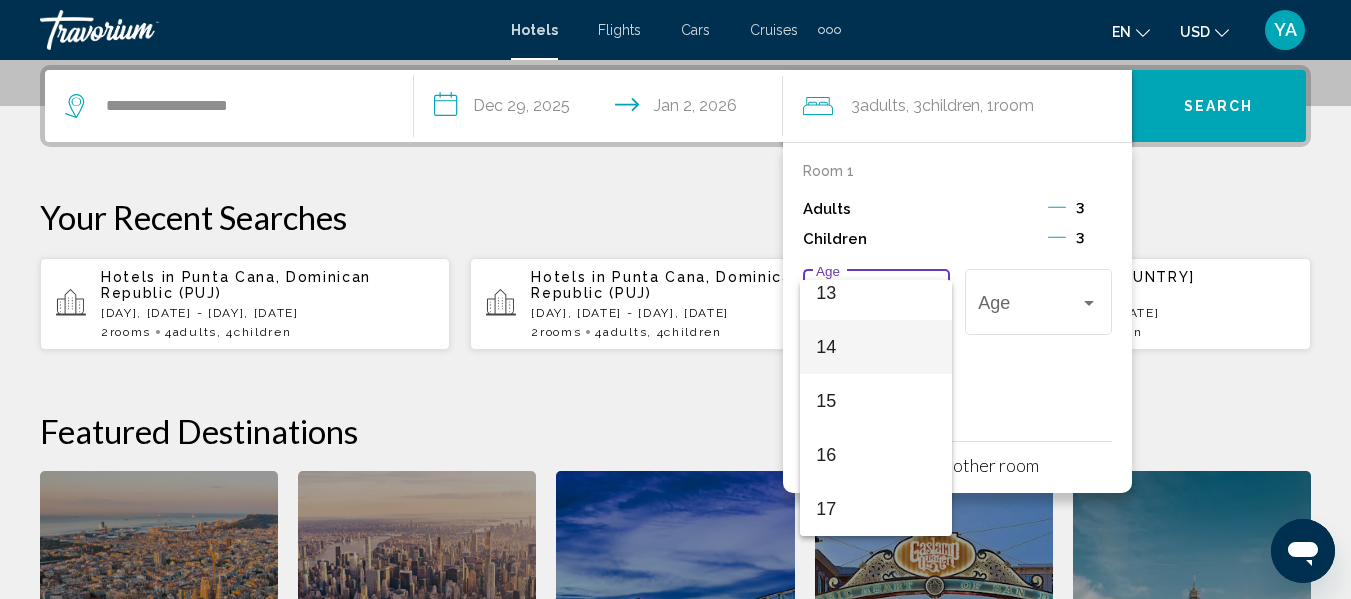 click on "14" at bounding box center [876, 347] 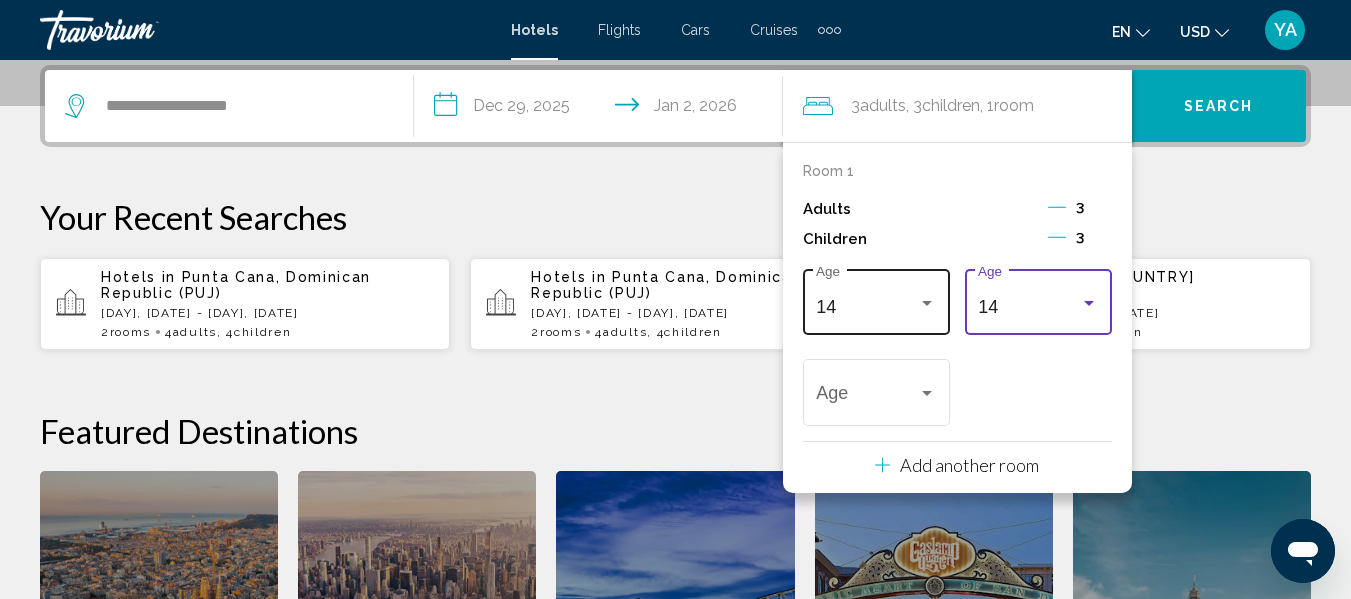 click on "14" at bounding box center [867, 307] 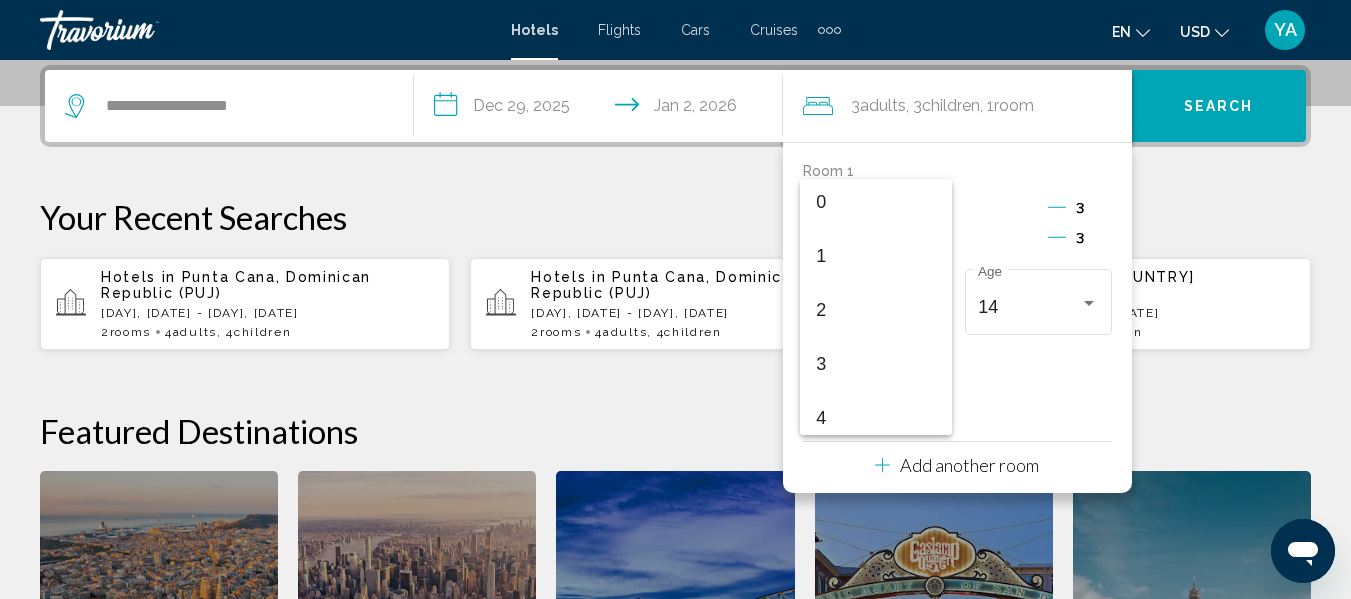 scroll, scrollTop: 0, scrollLeft: 0, axis: both 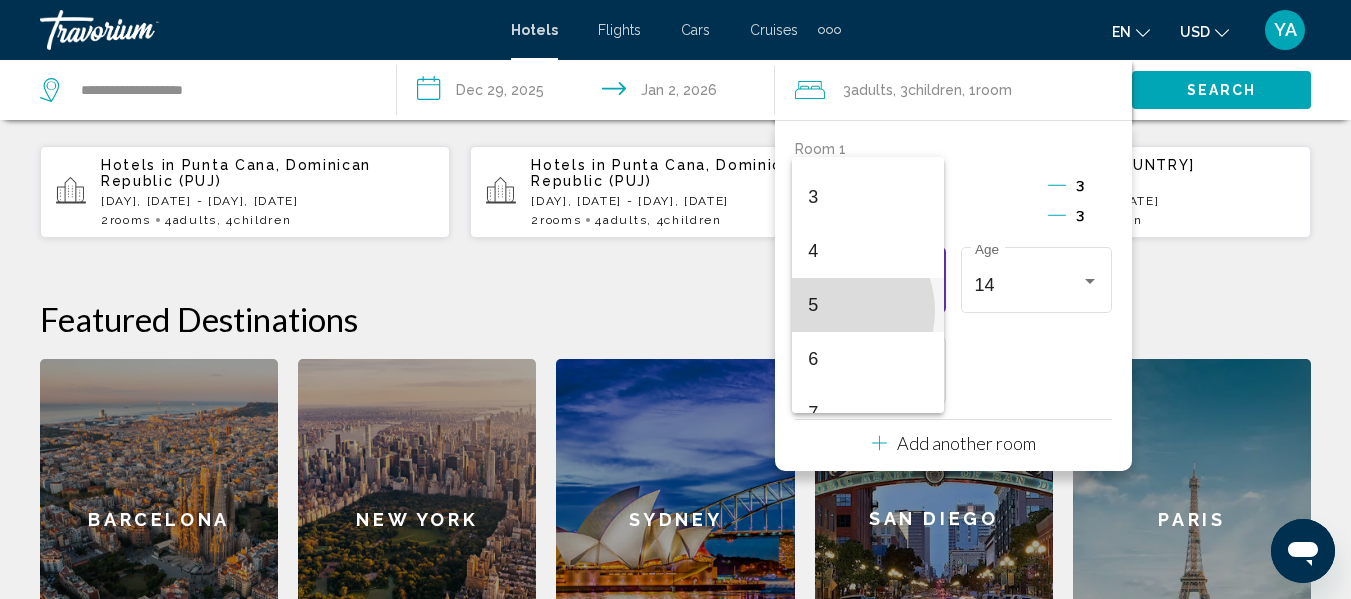 click on "5" at bounding box center (868, 305) 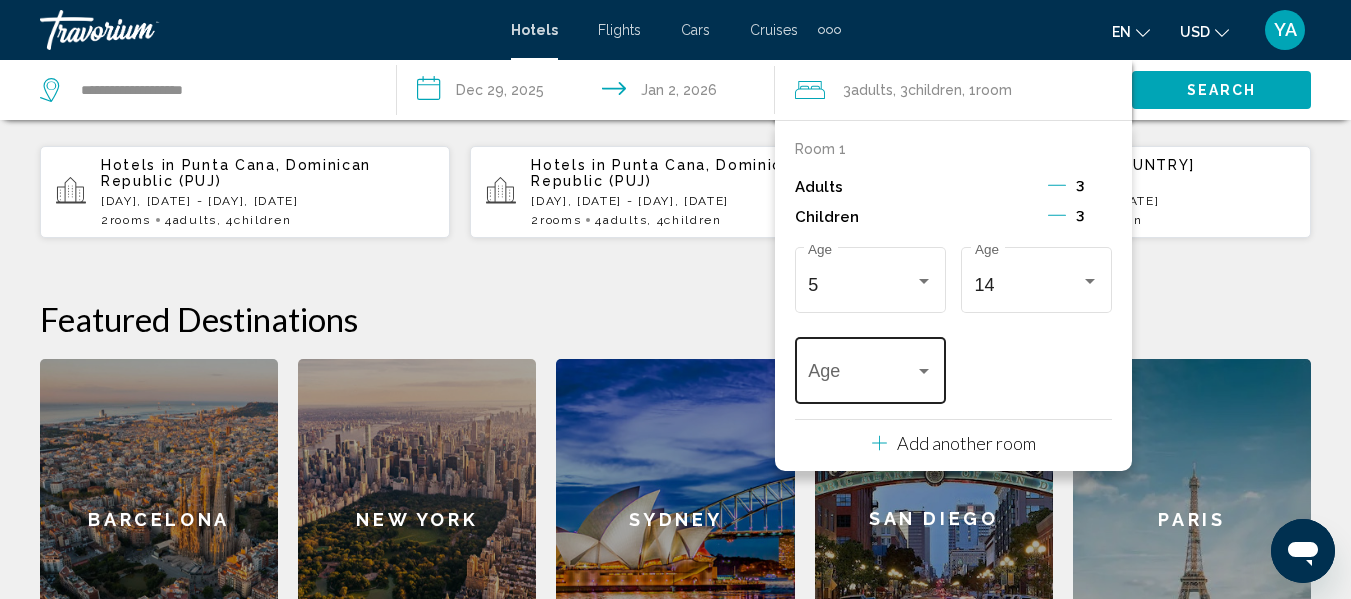 click at bounding box center (861, 376) 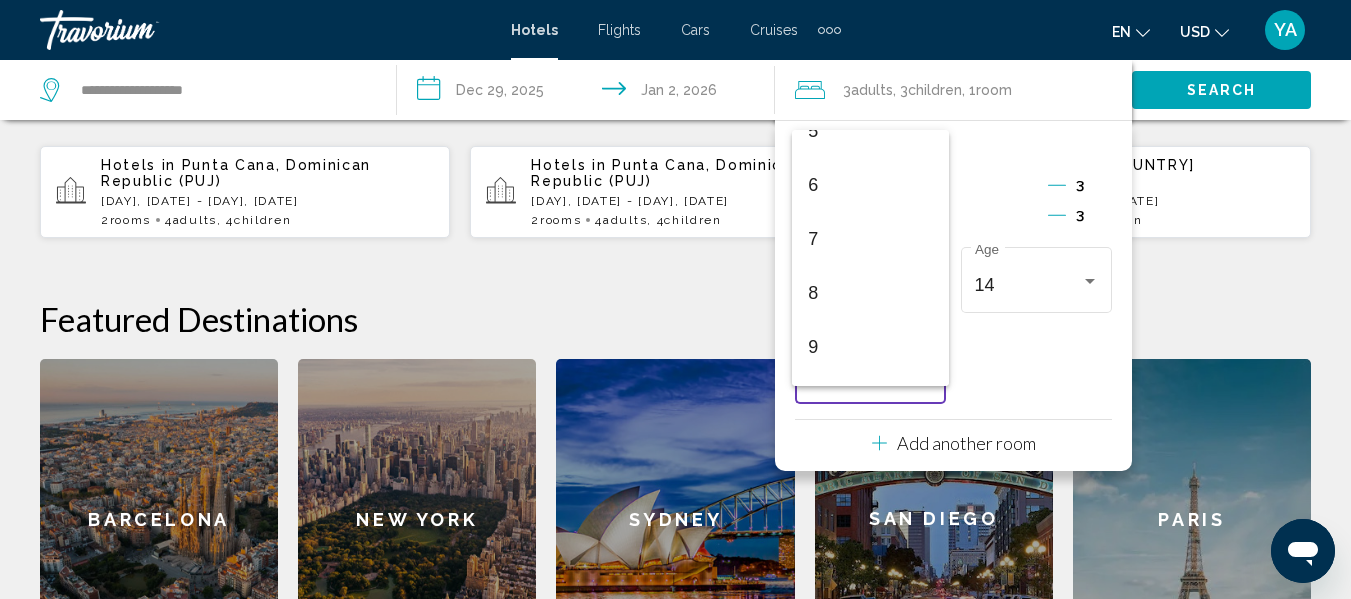 scroll, scrollTop: 297, scrollLeft: 0, axis: vertical 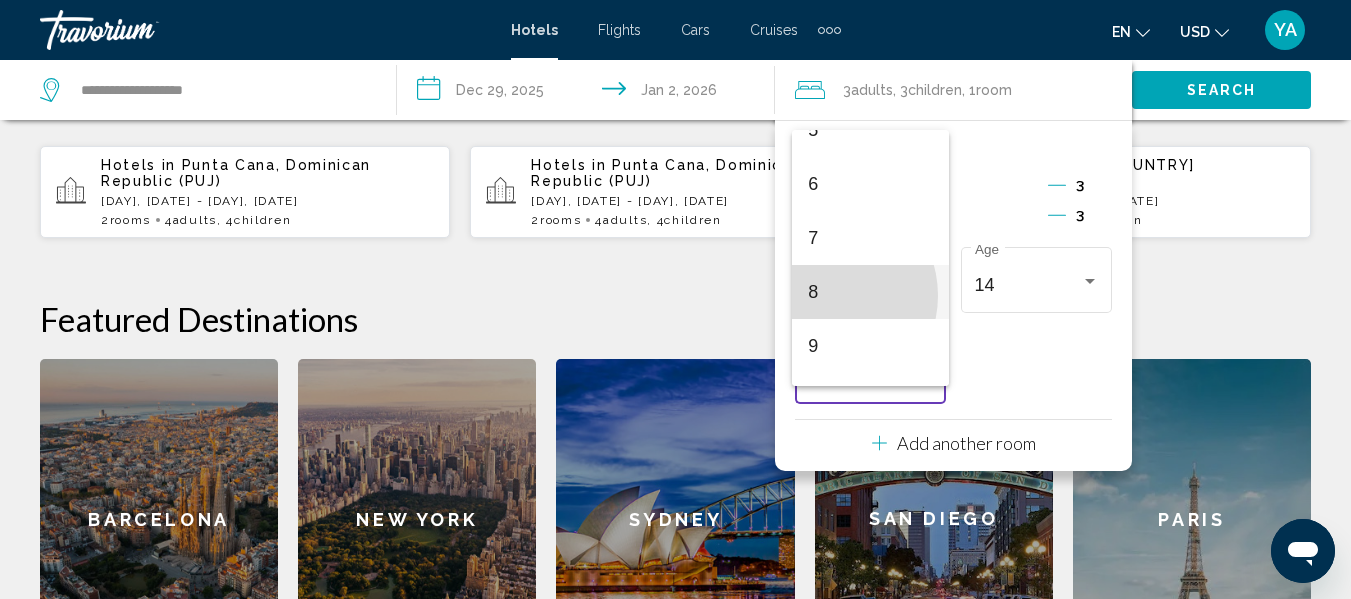 click on "8" at bounding box center (870, 292) 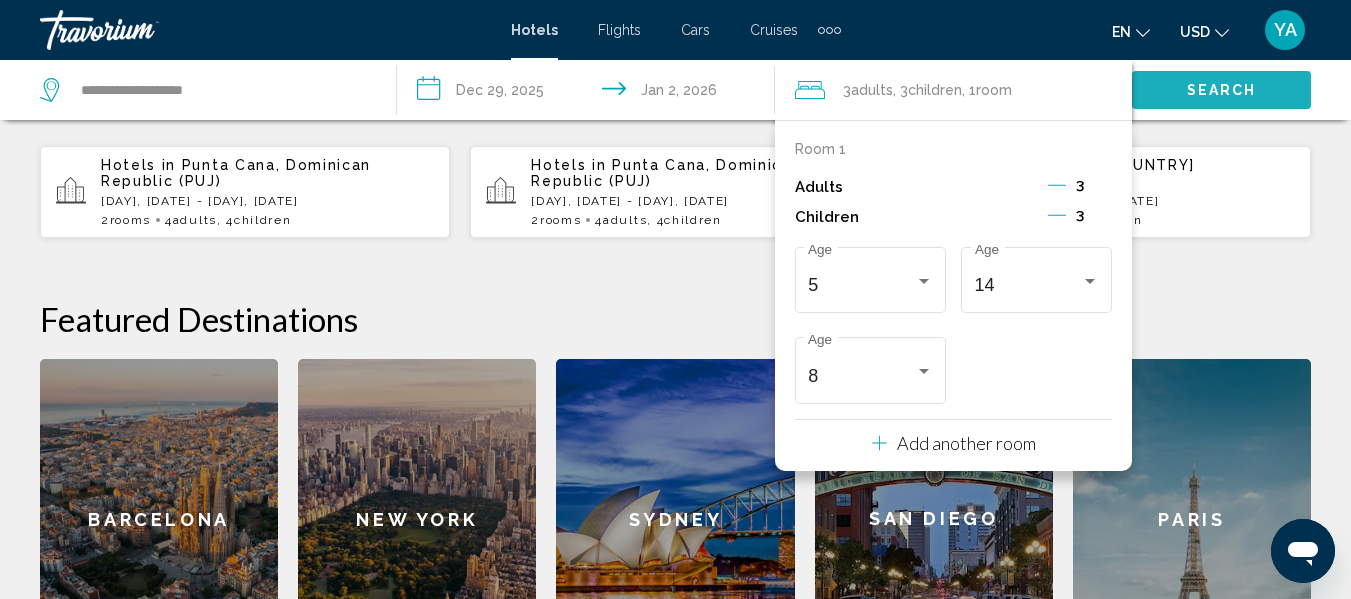 click on "Search" at bounding box center (1221, 89) 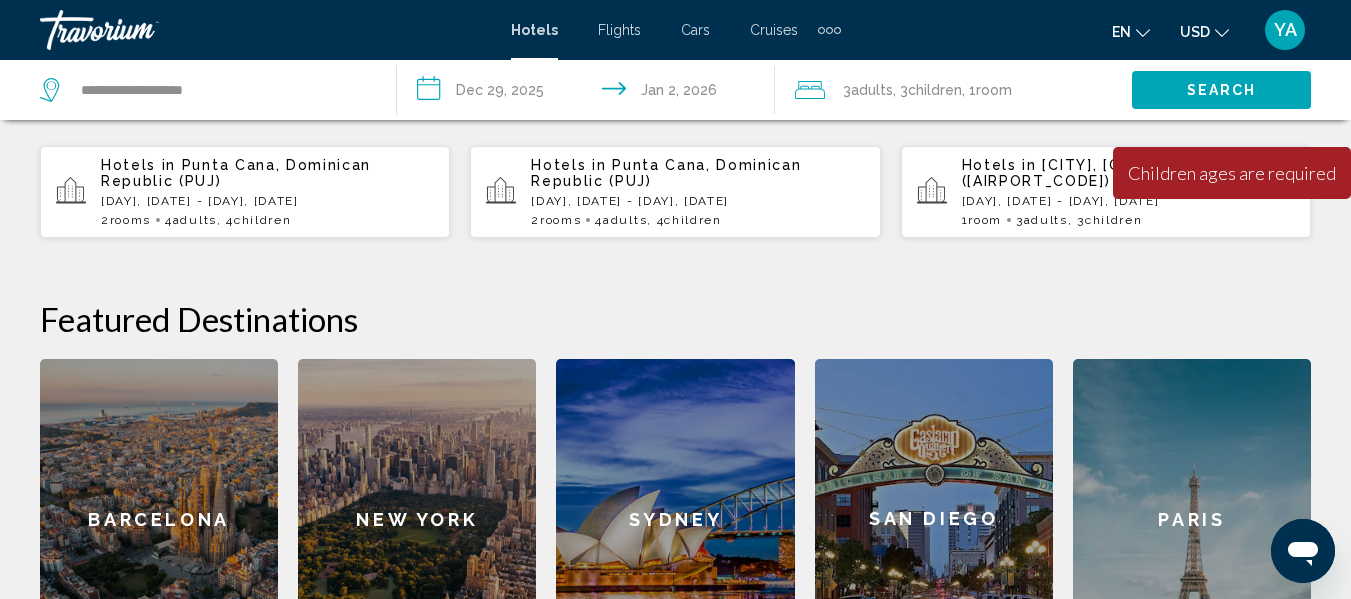 click on "Search" at bounding box center (1221, 89) 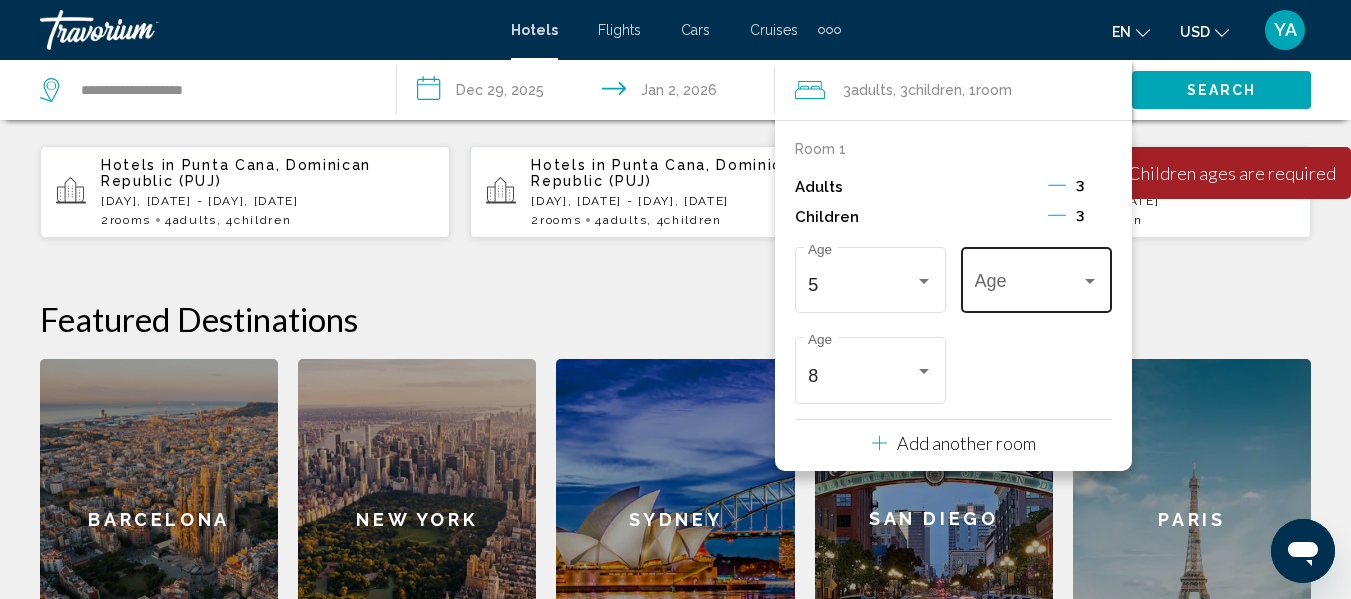 click at bounding box center (1028, 285) 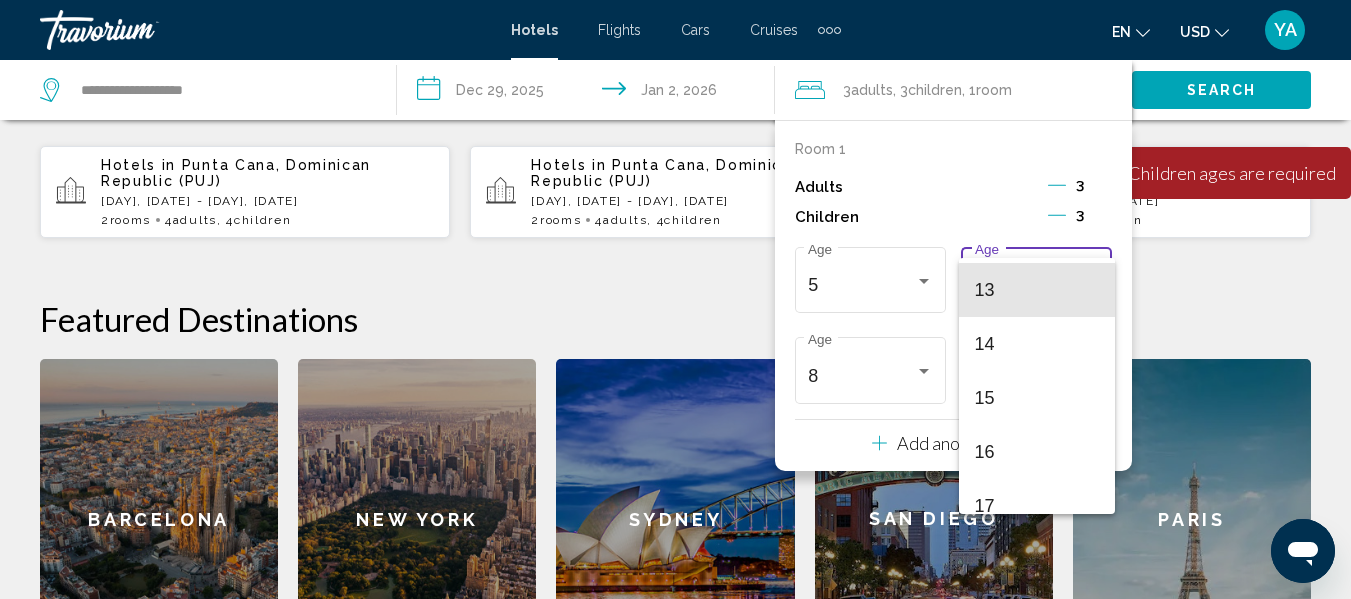 scroll, scrollTop: 700, scrollLeft: 0, axis: vertical 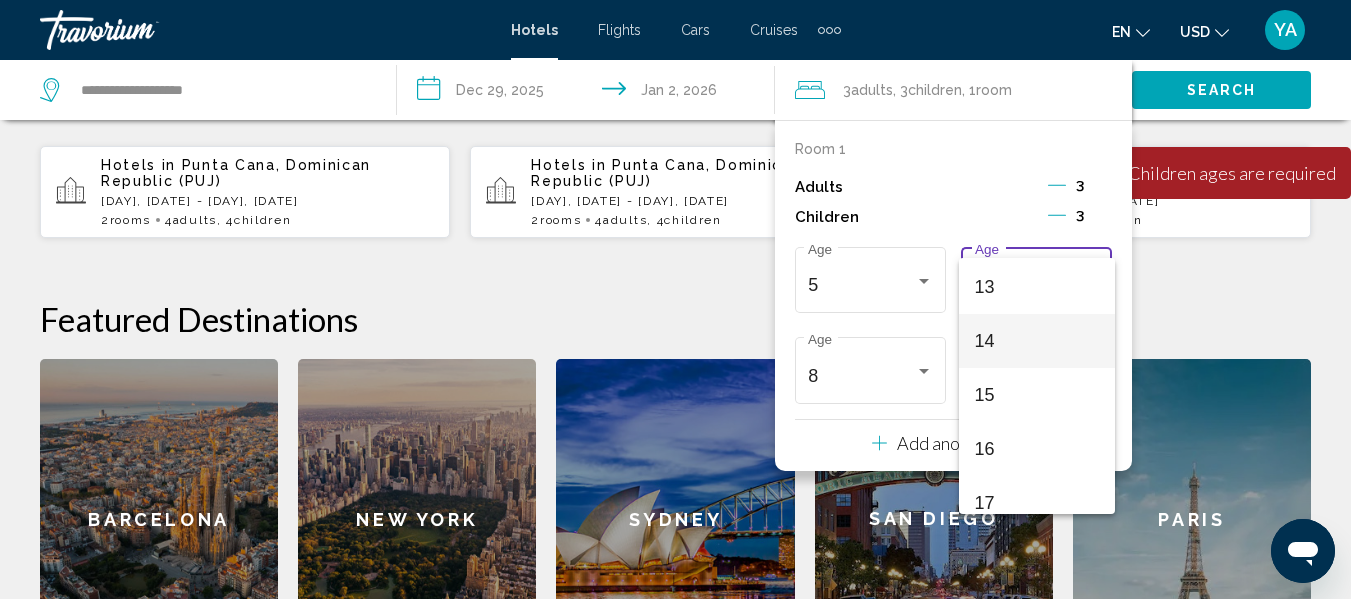 click on "14" at bounding box center (1037, 341) 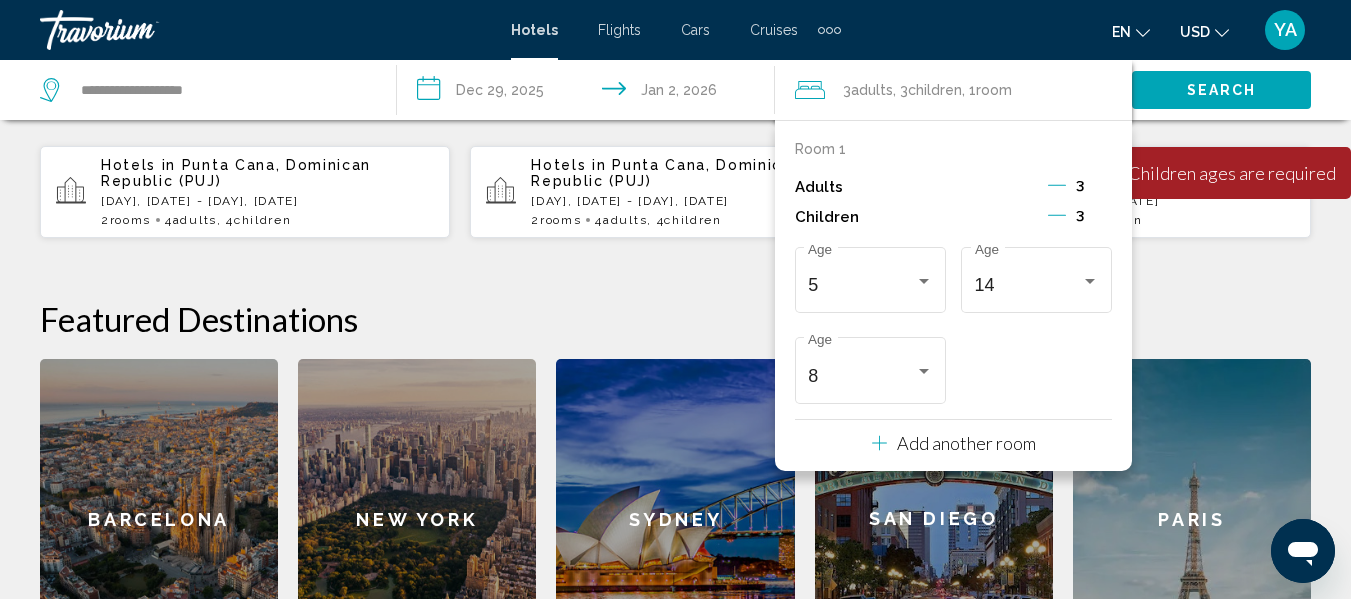 click on "**********" at bounding box center (675, 316) 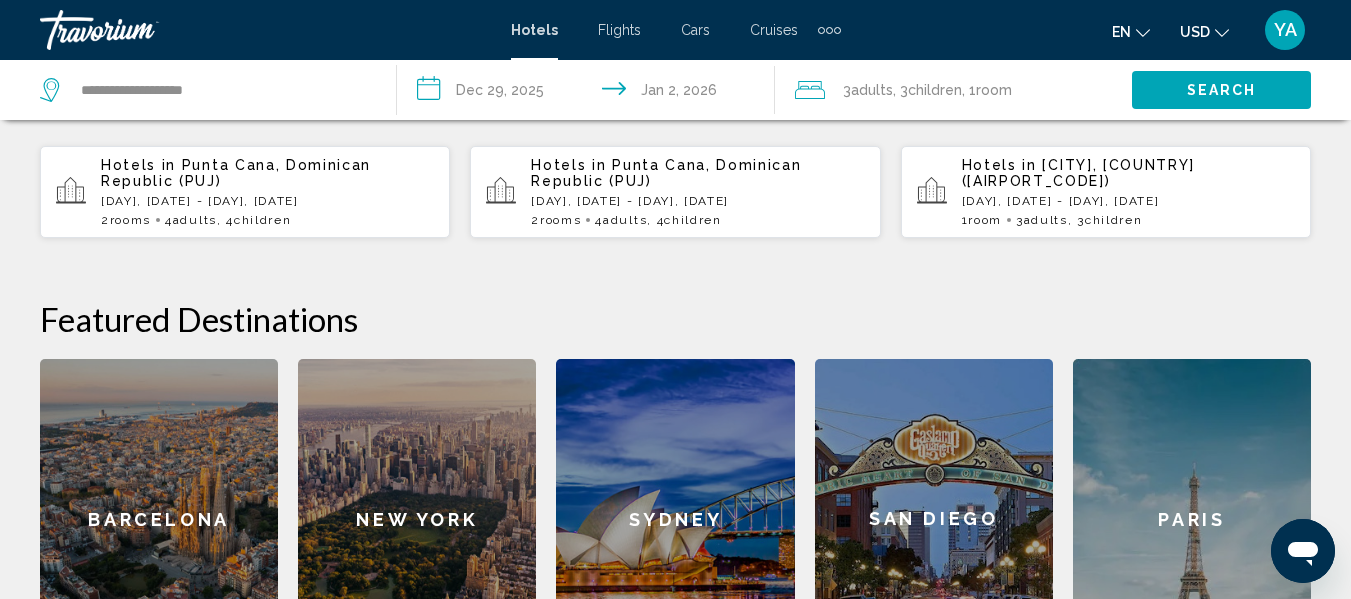 click on "Search" at bounding box center (1222, 91) 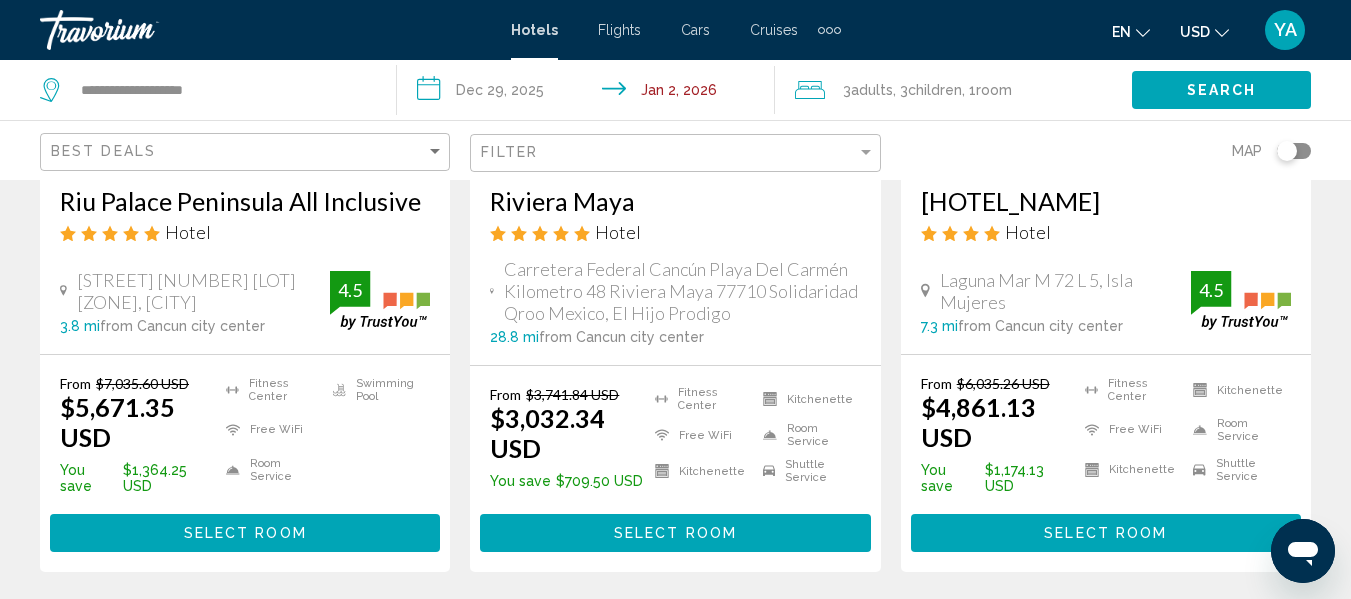 scroll, scrollTop: 1219, scrollLeft: 0, axis: vertical 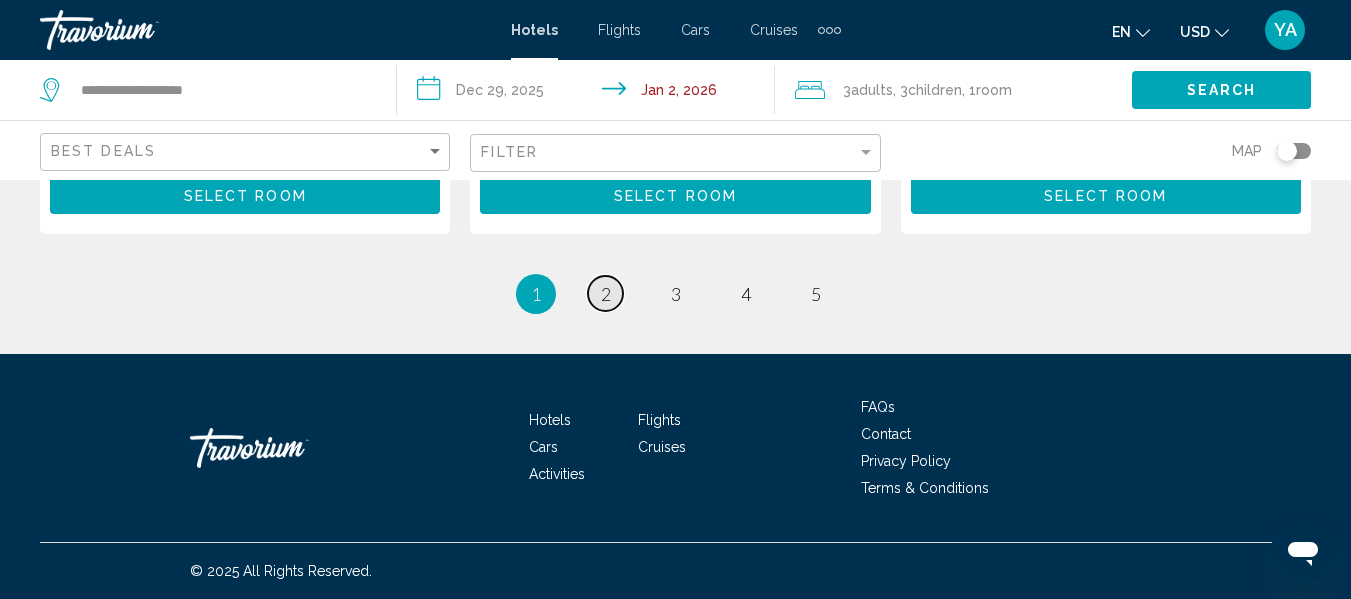 click on "2" at bounding box center [606, 294] 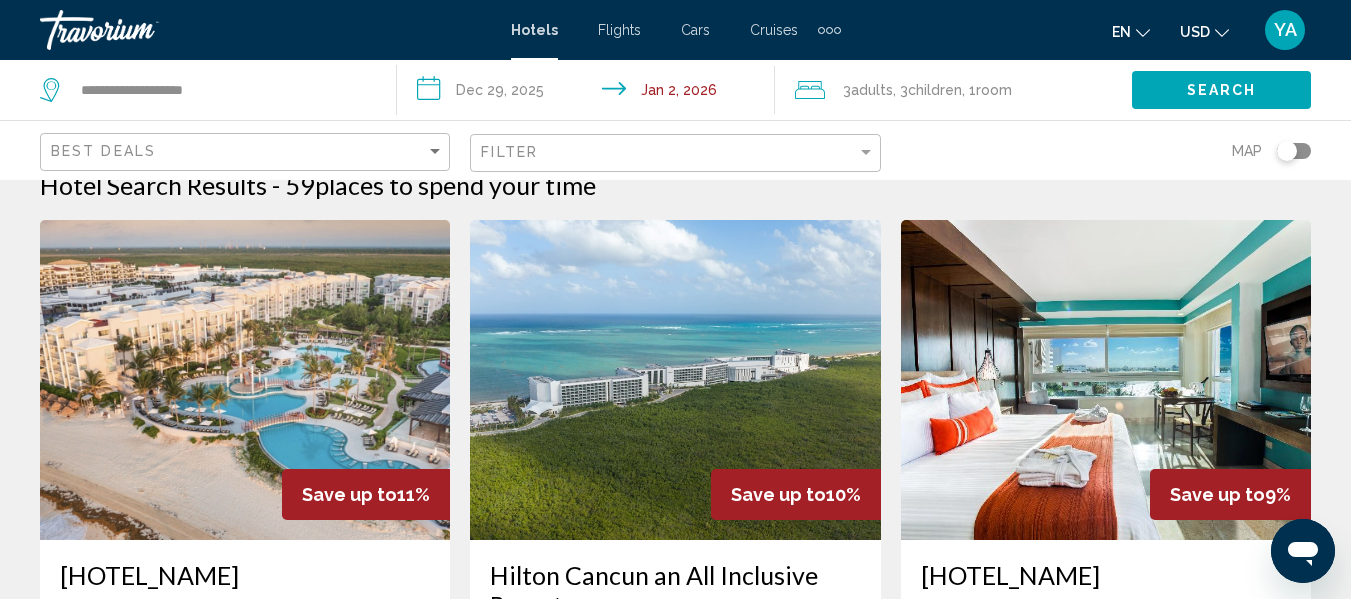 scroll, scrollTop: 0, scrollLeft: 0, axis: both 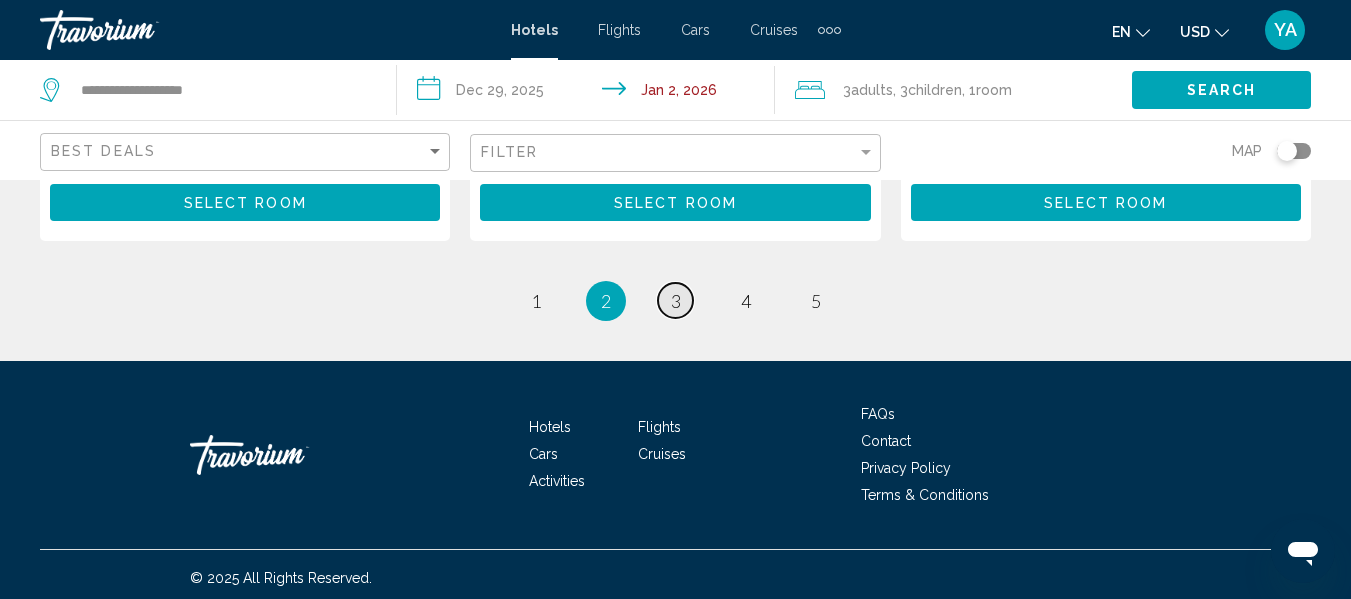 click on "3" at bounding box center [676, 301] 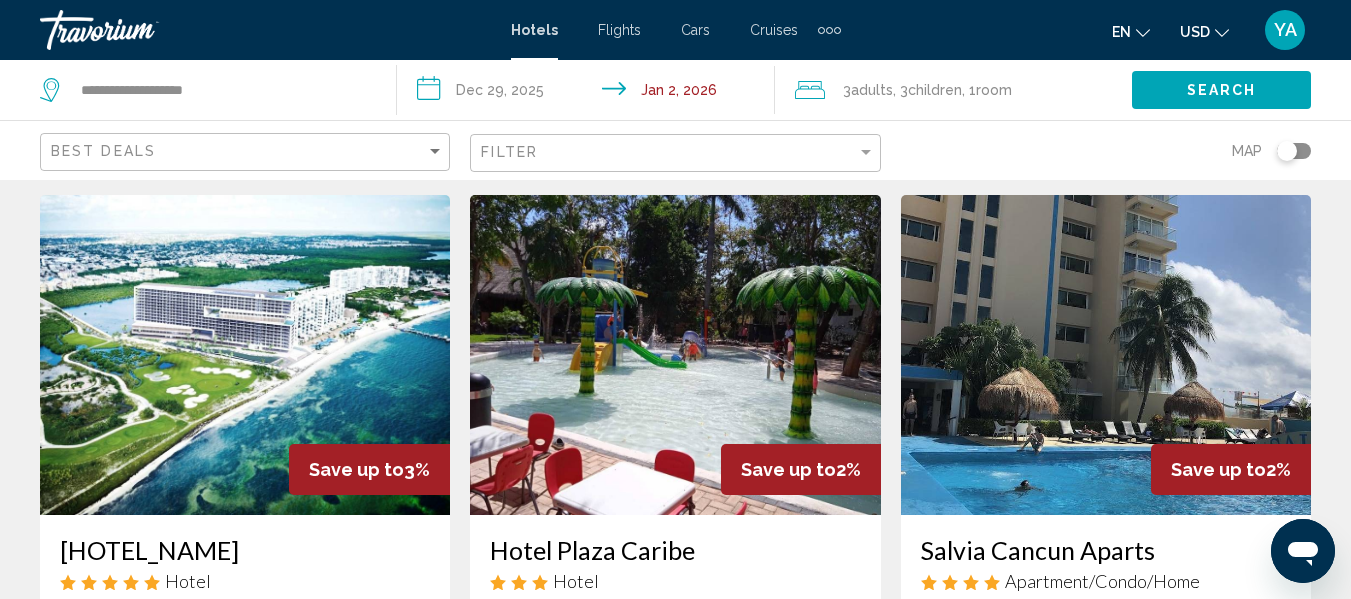scroll, scrollTop: 0, scrollLeft: 0, axis: both 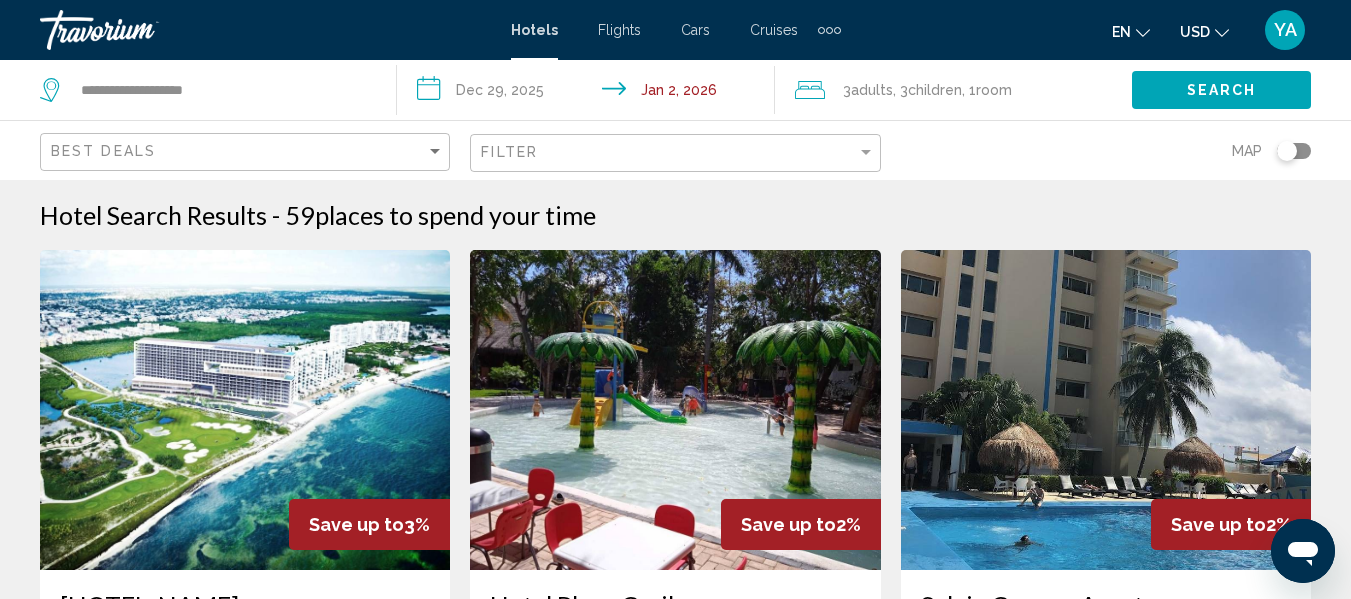click on "Search" 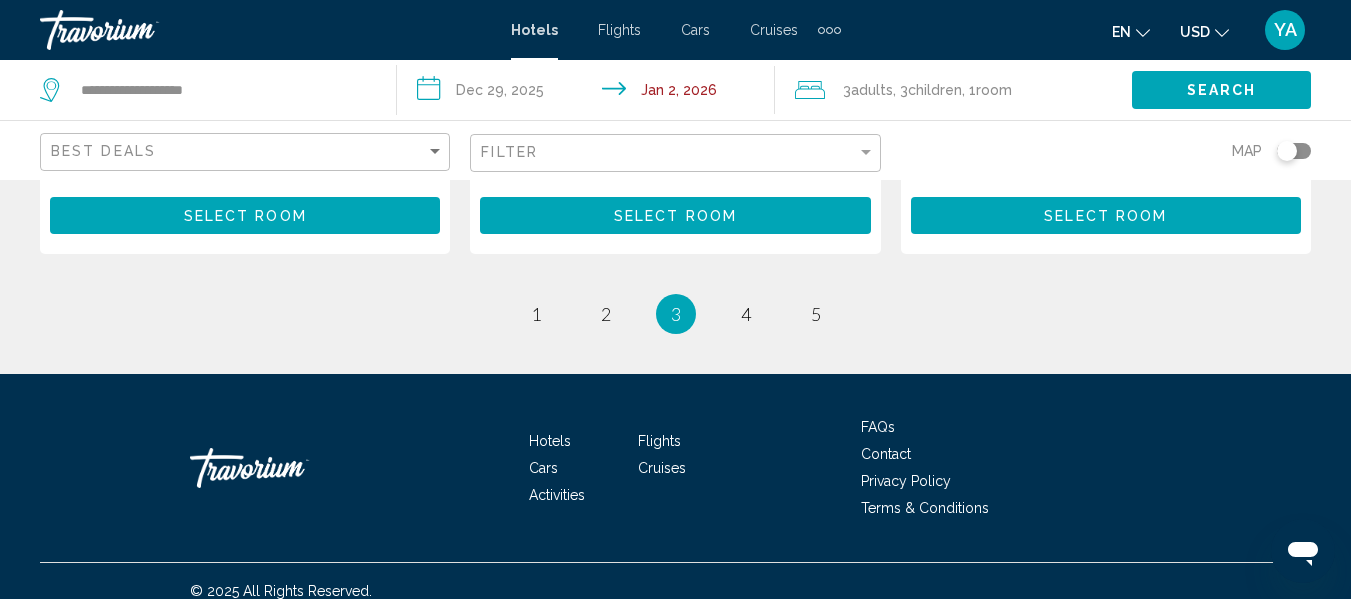 scroll, scrollTop: 3082, scrollLeft: 0, axis: vertical 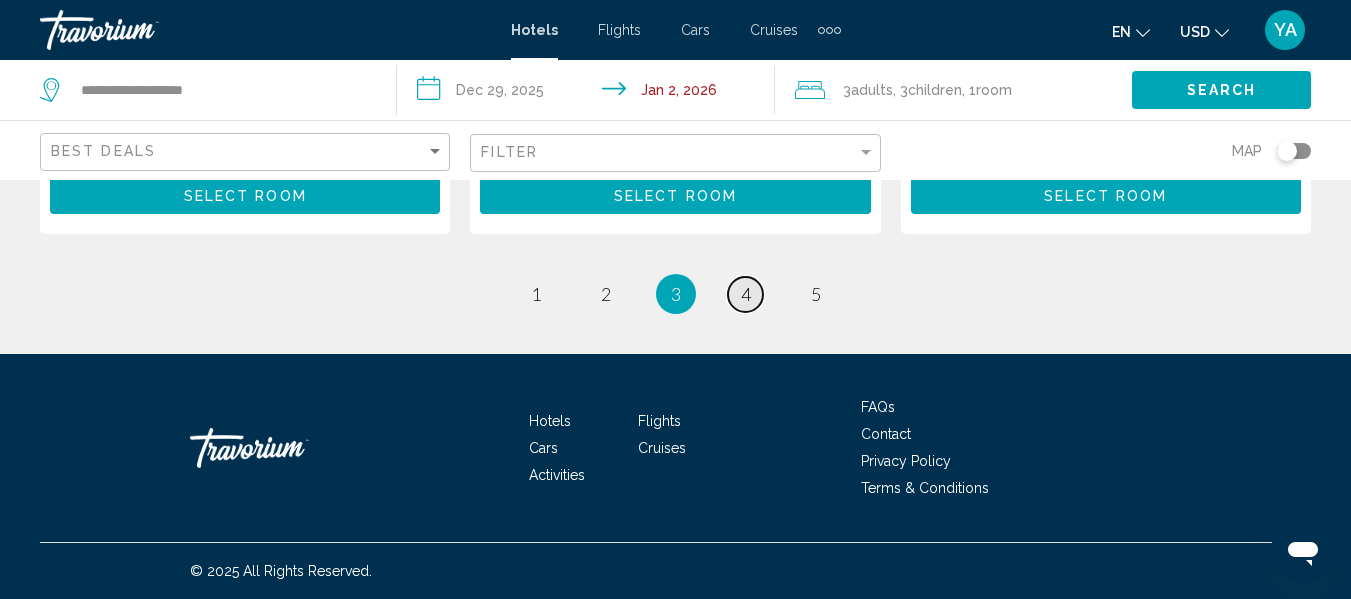 click on "page  4" at bounding box center [745, 294] 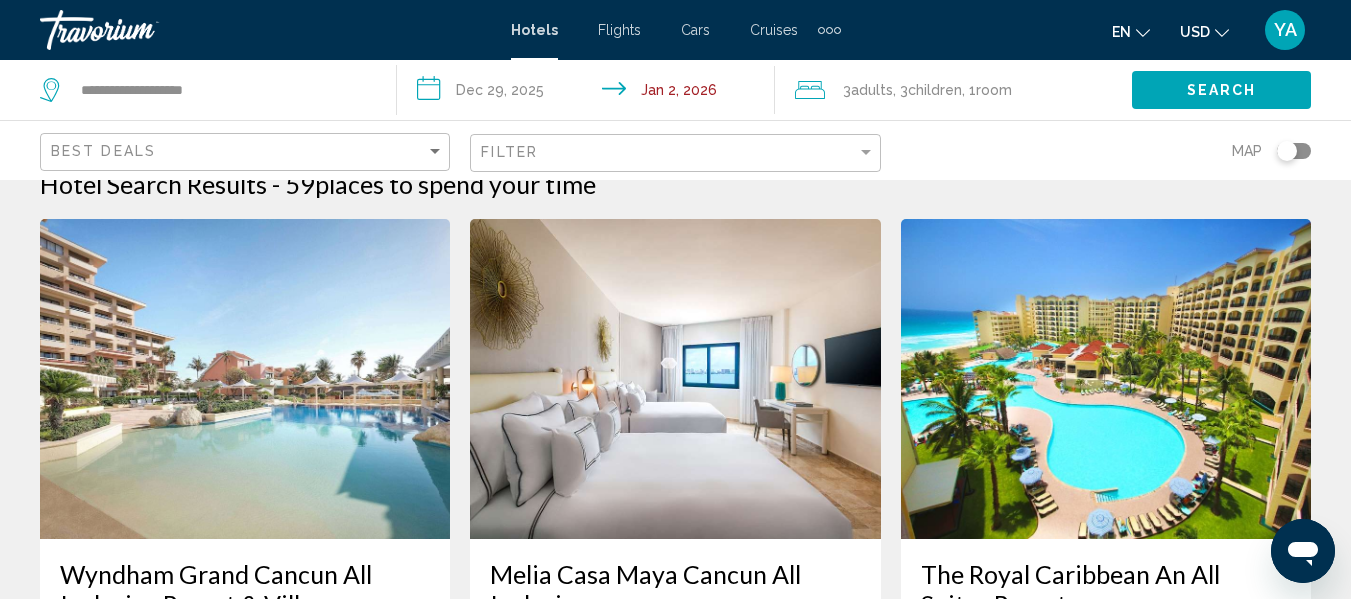 scroll, scrollTop: 0, scrollLeft: 0, axis: both 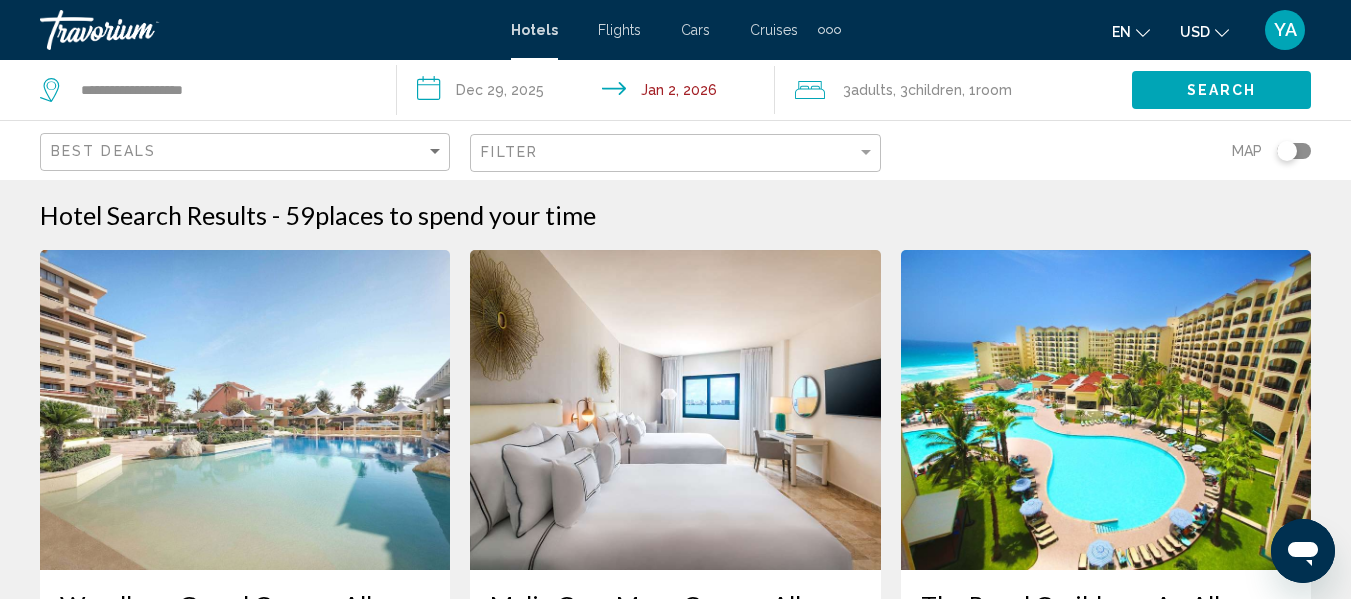 click on "**********" at bounding box center [589, 93] 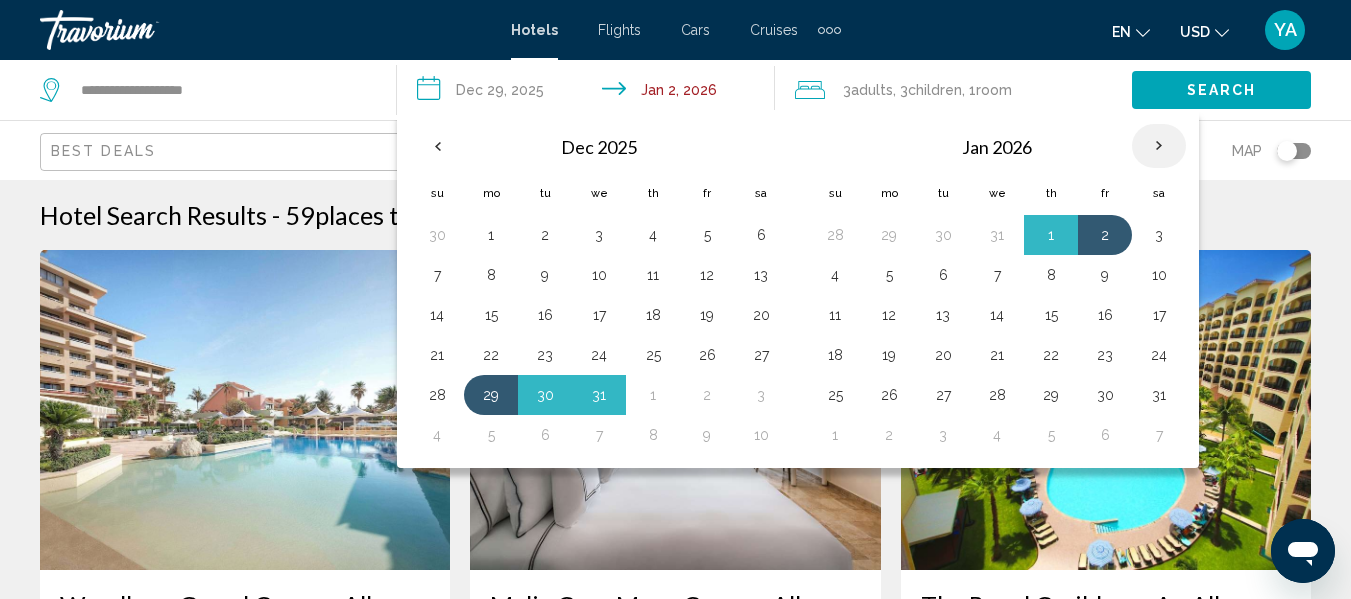 click at bounding box center (1159, 146) 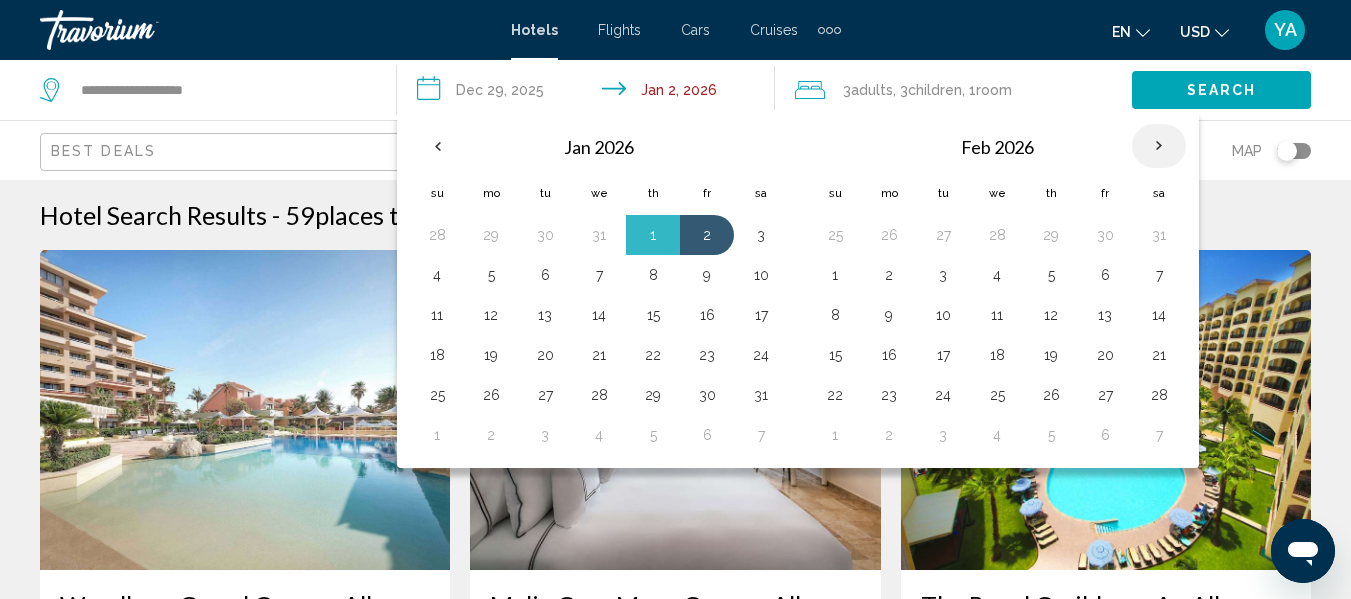 click at bounding box center (1159, 146) 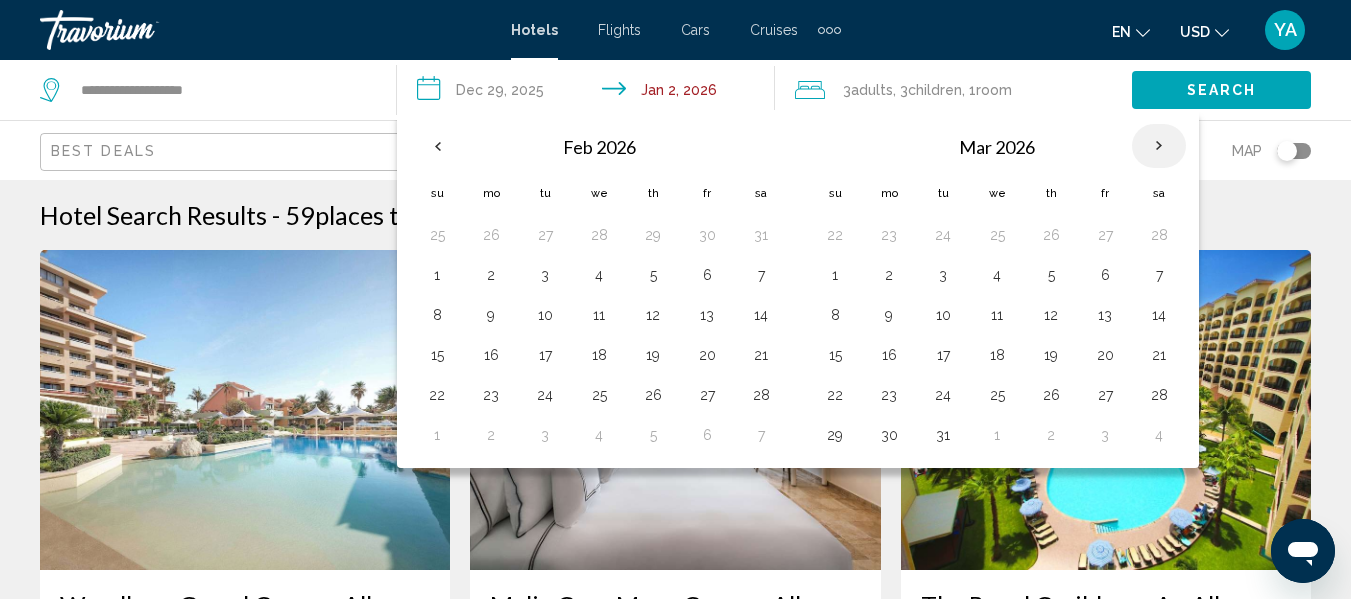 click at bounding box center [1159, 146] 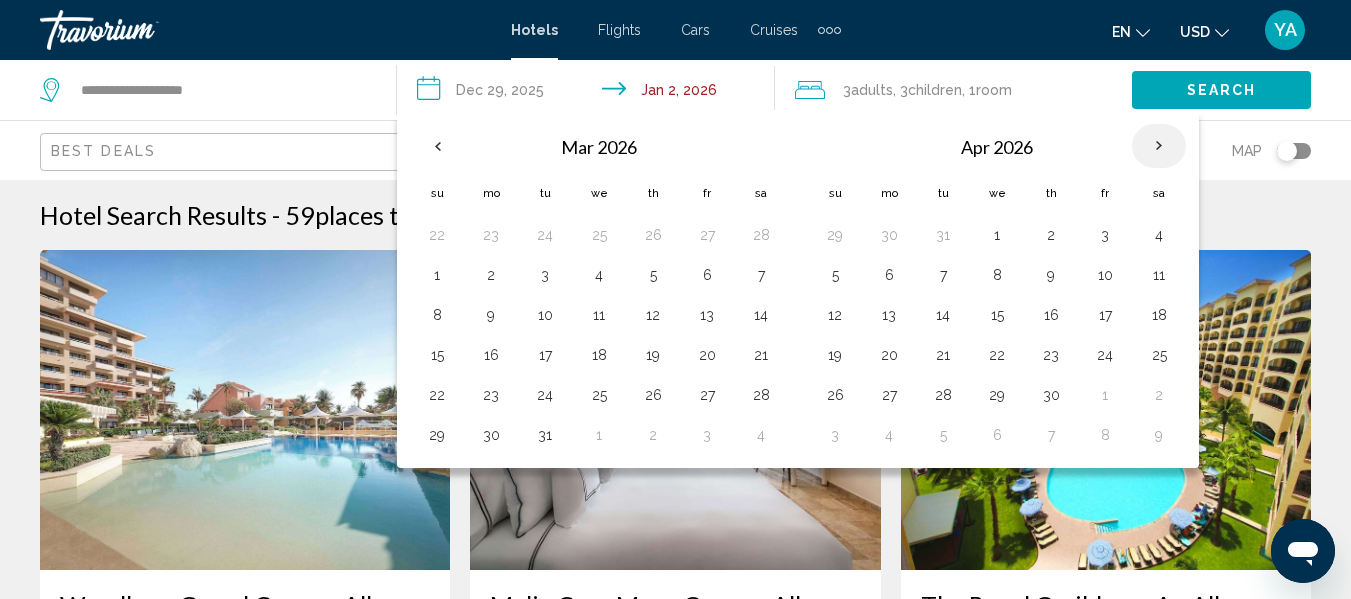 click at bounding box center [1159, 146] 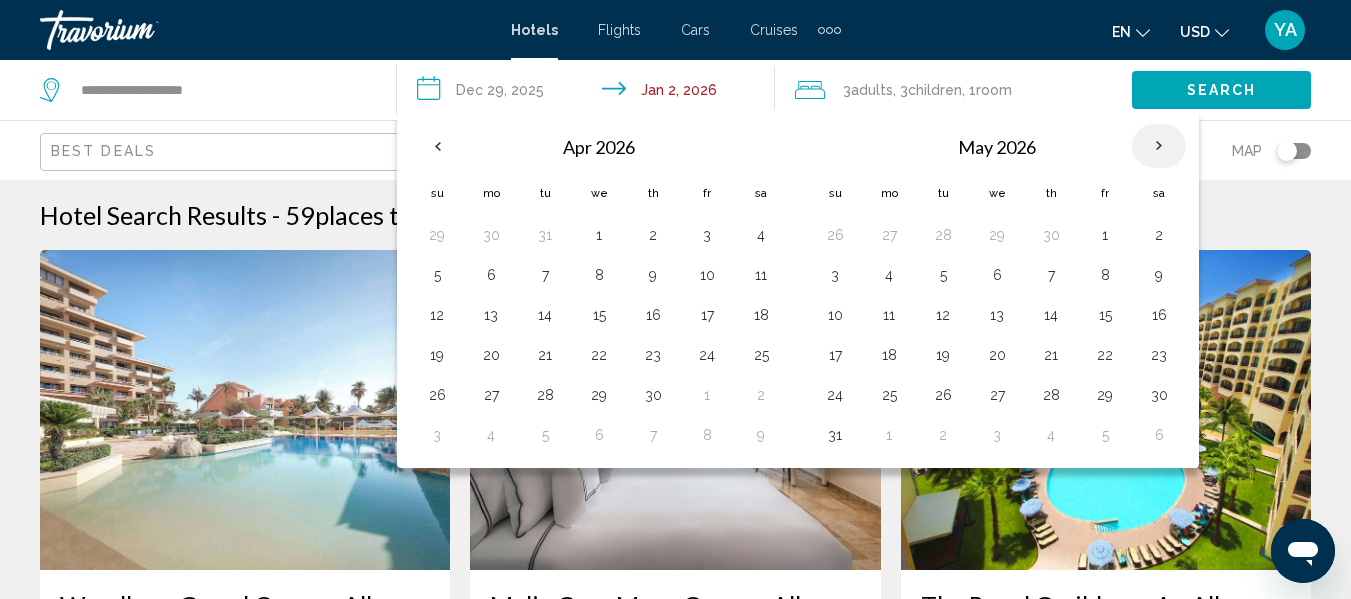 click at bounding box center [1159, 146] 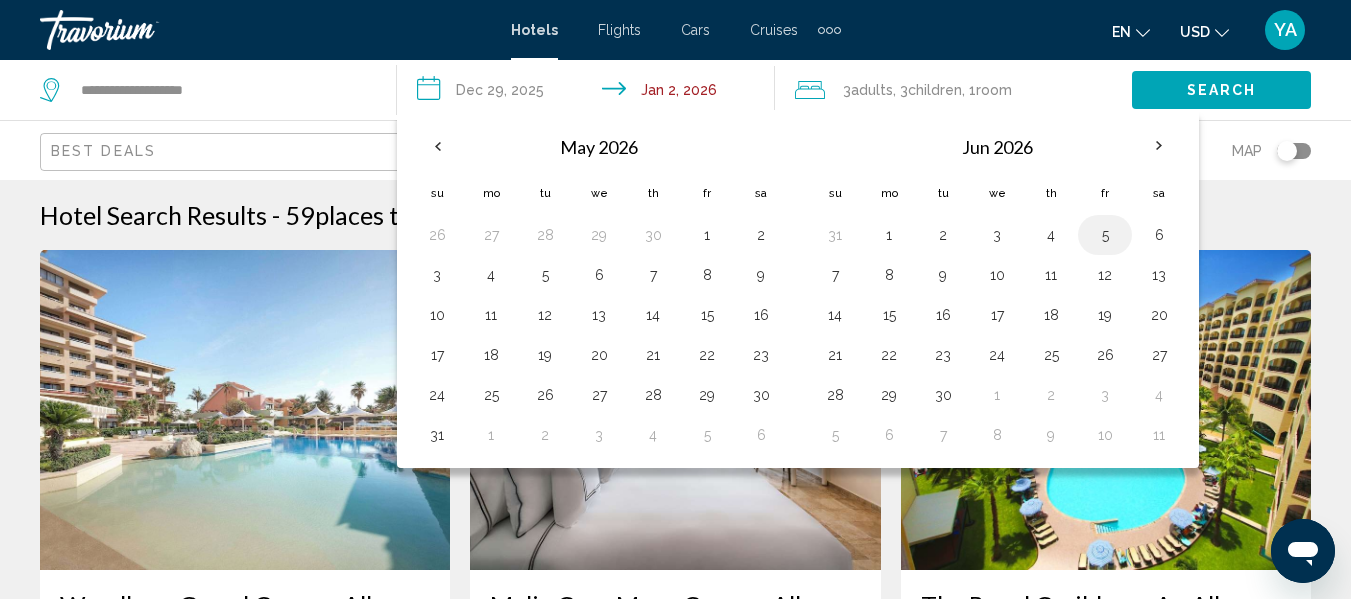 click on "5" at bounding box center [1105, 235] 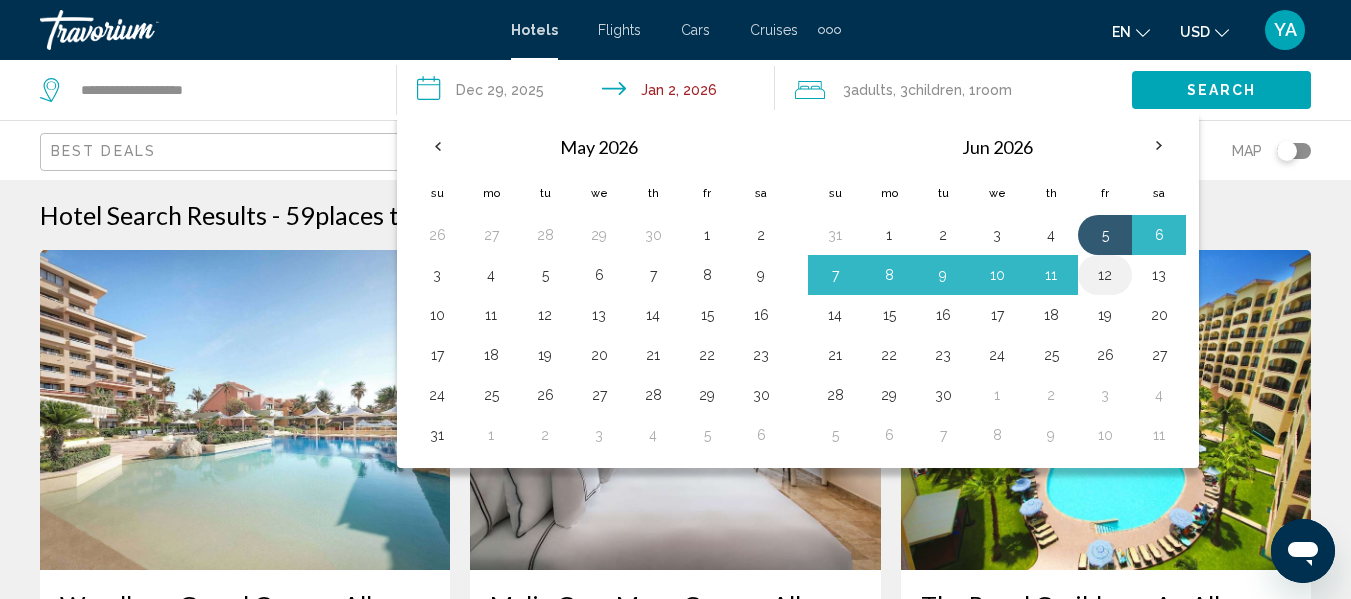 click on "12" at bounding box center (1105, 275) 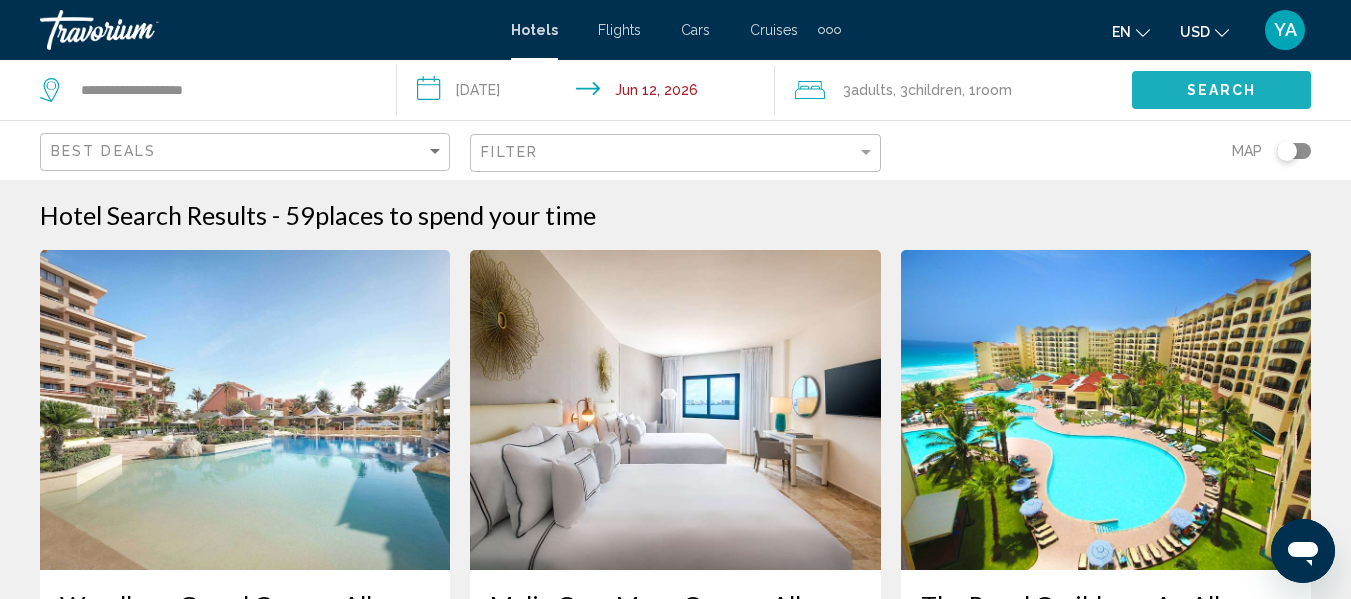 click on "Search" 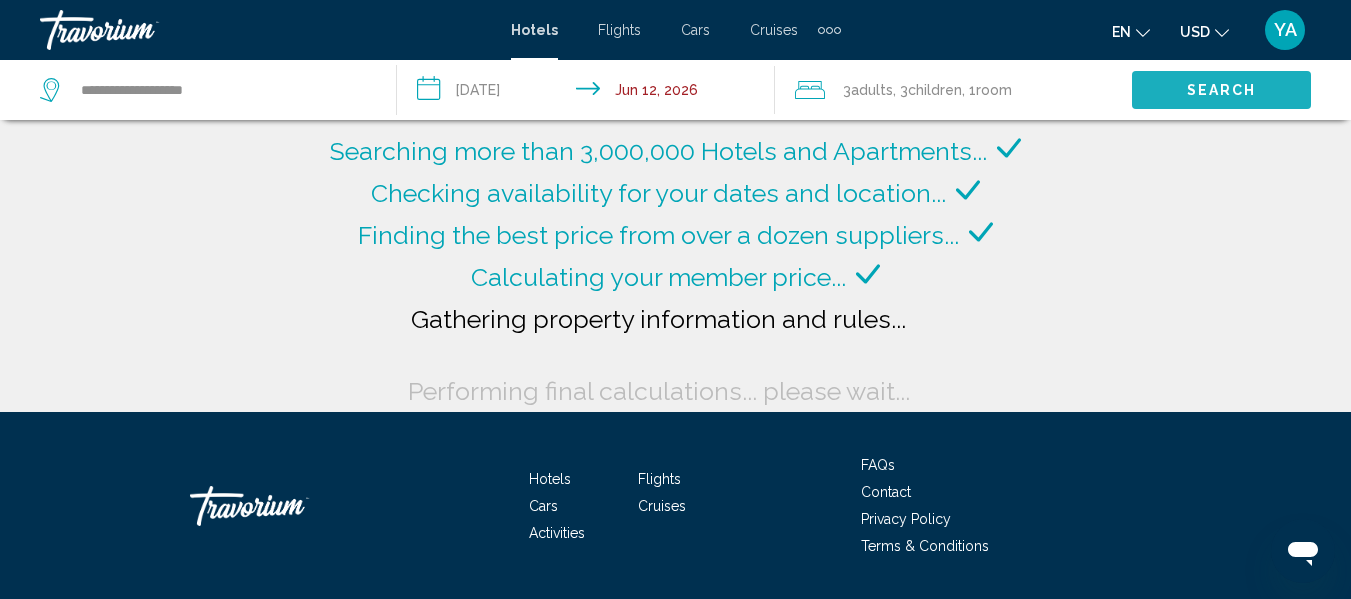 click on "Search" 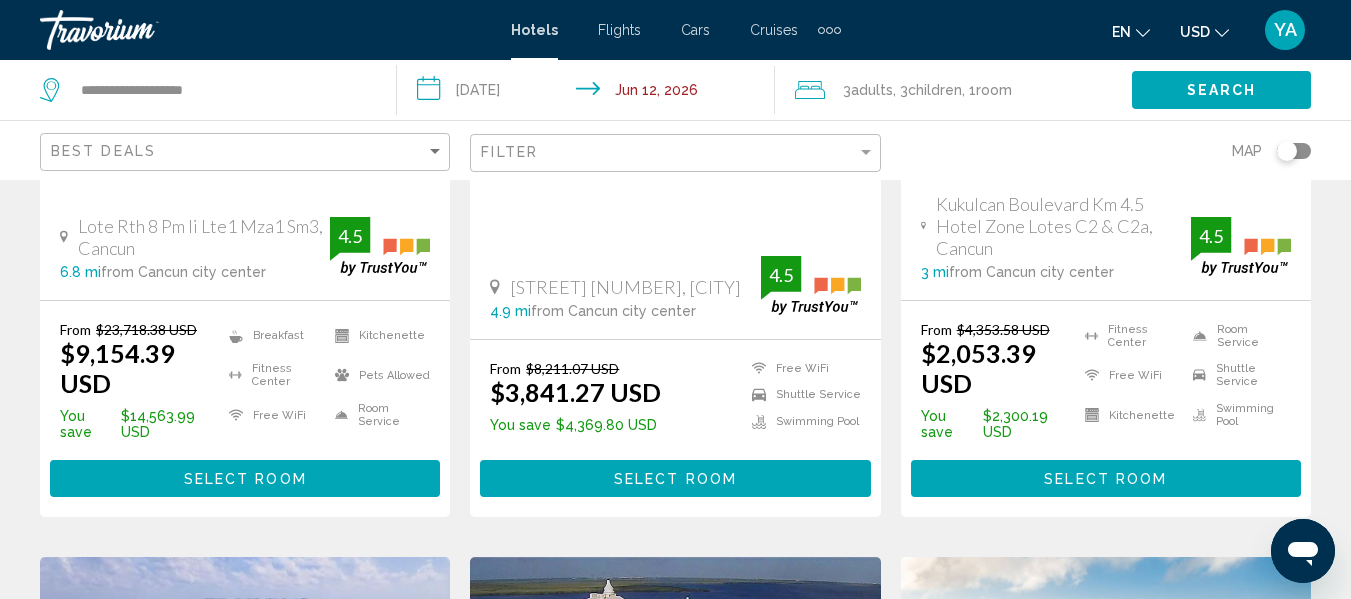 scroll, scrollTop: 512, scrollLeft: 0, axis: vertical 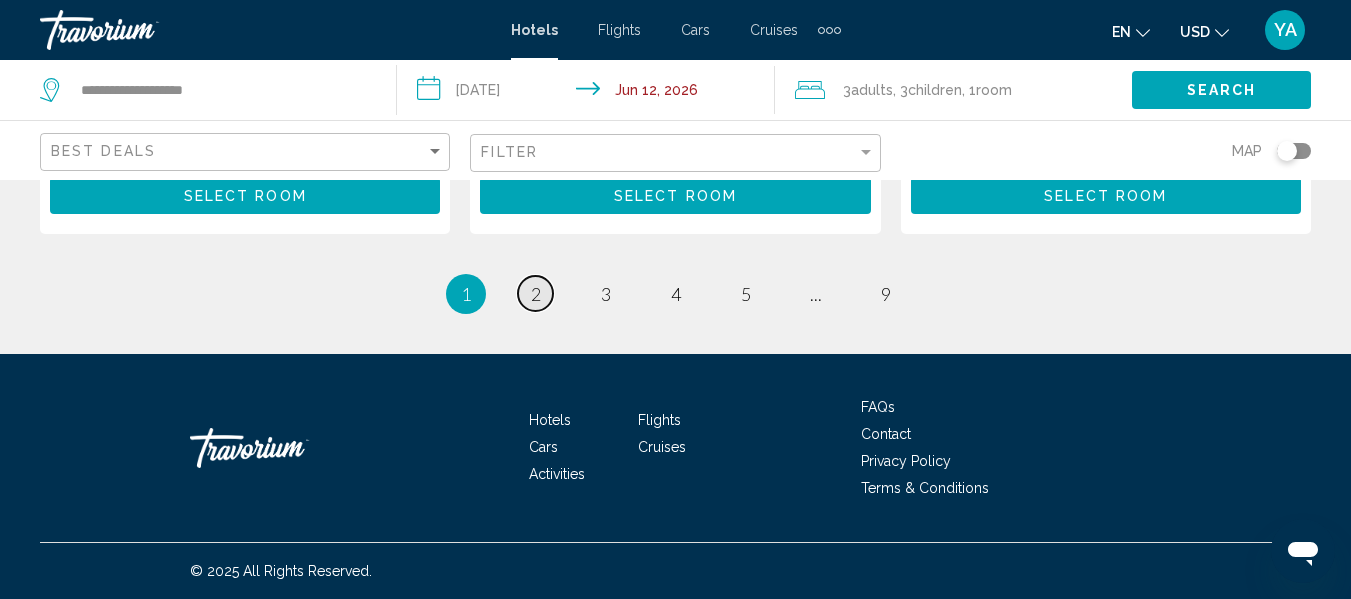 click on "page  2" at bounding box center [535, 293] 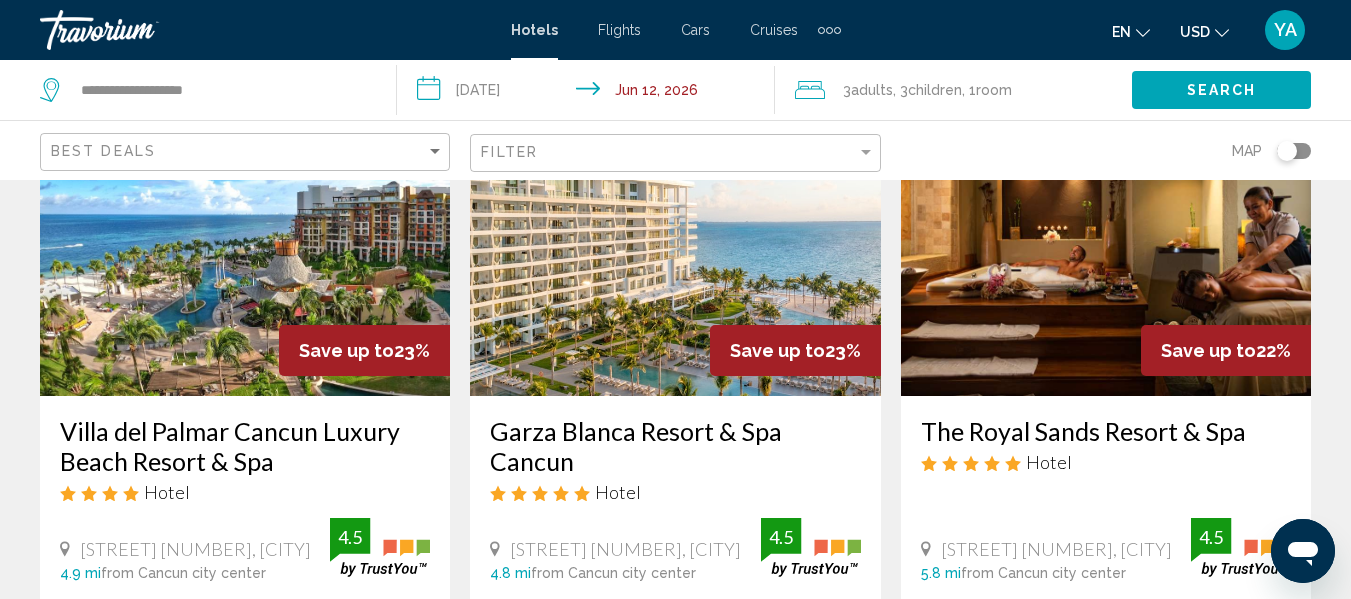 scroll, scrollTop: 0, scrollLeft: 0, axis: both 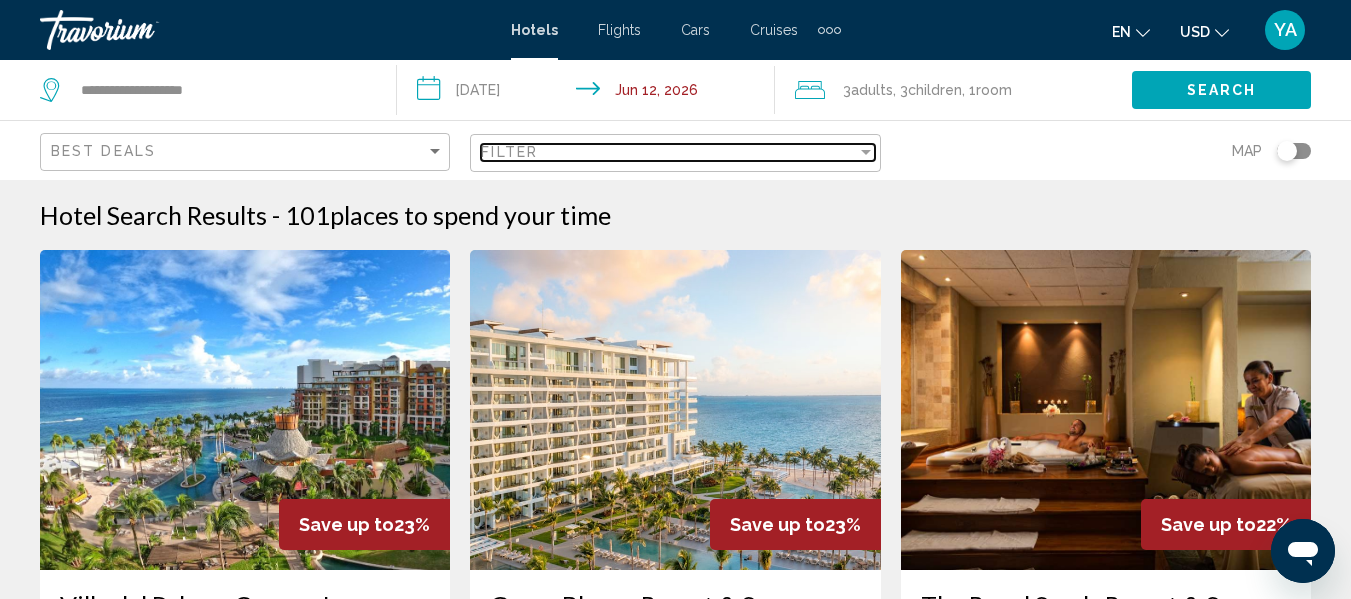 click on "Filter" at bounding box center [668, 152] 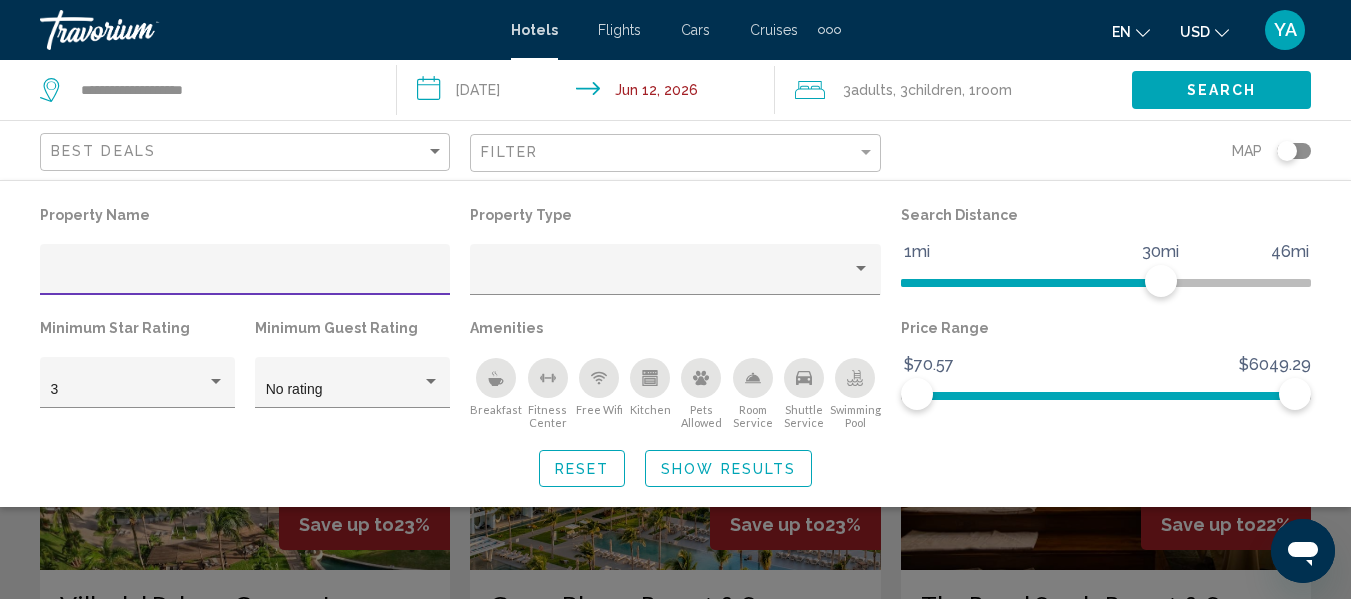 scroll, scrollTop: 524, scrollLeft: 0, axis: vertical 